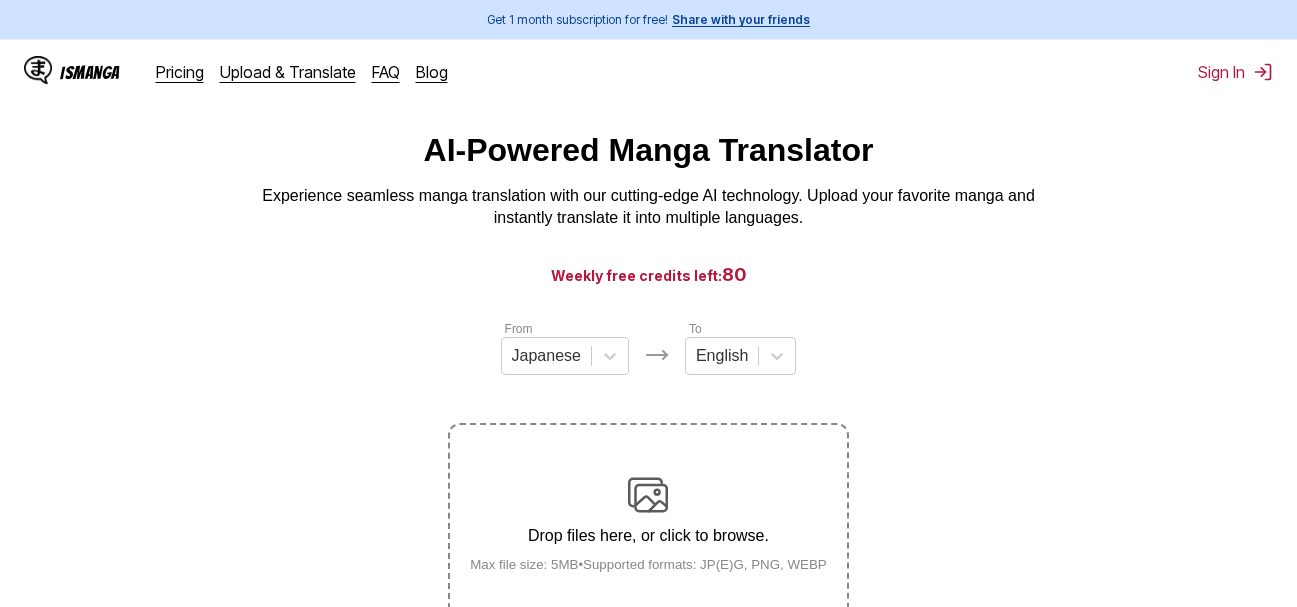 scroll, scrollTop: 0, scrollLeft: 0, axis: both 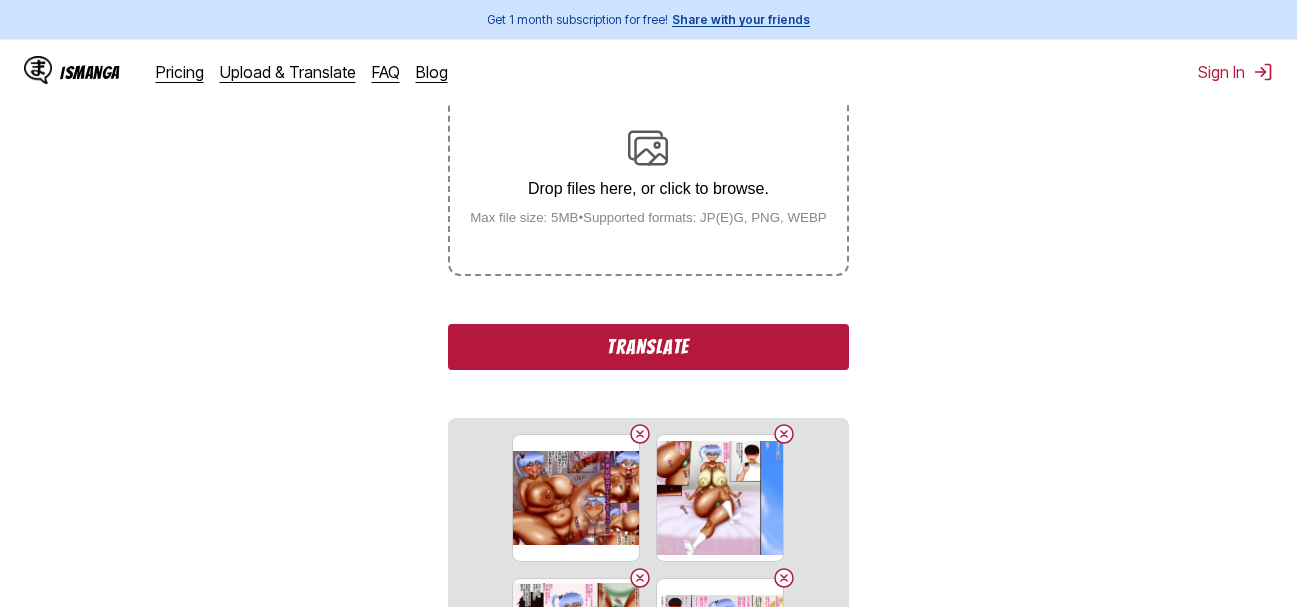 click on "Translate" at bounding box center [648, 347] 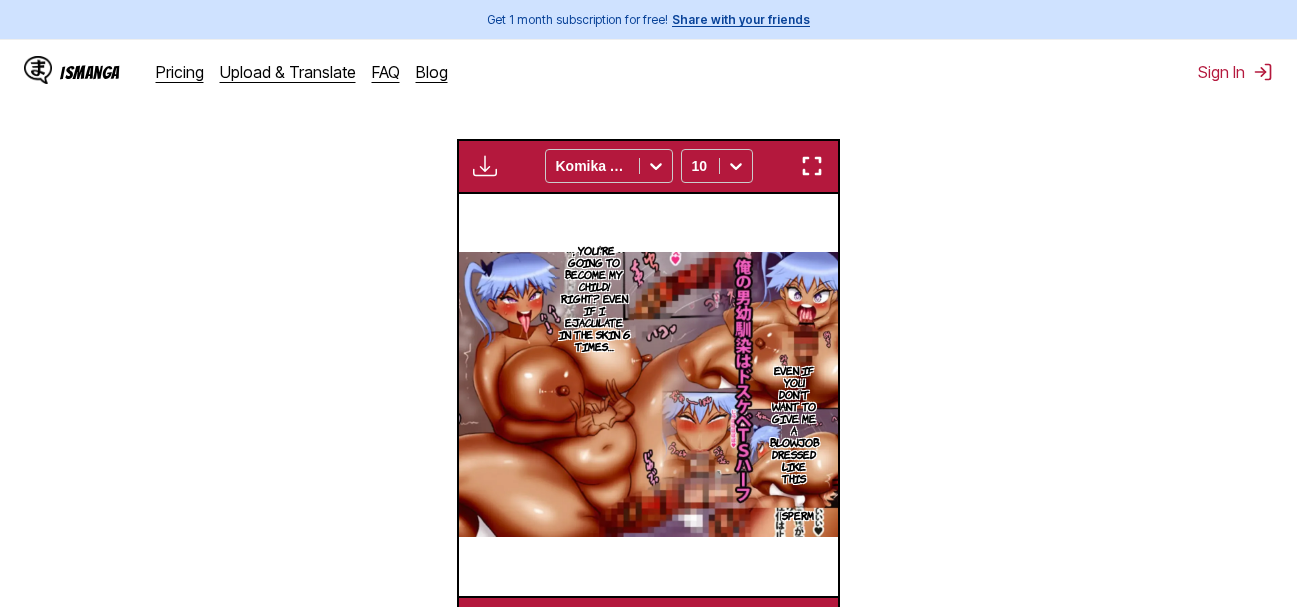 scroll, scrollTop: 635, scrollLeft: 0, axis: vertical 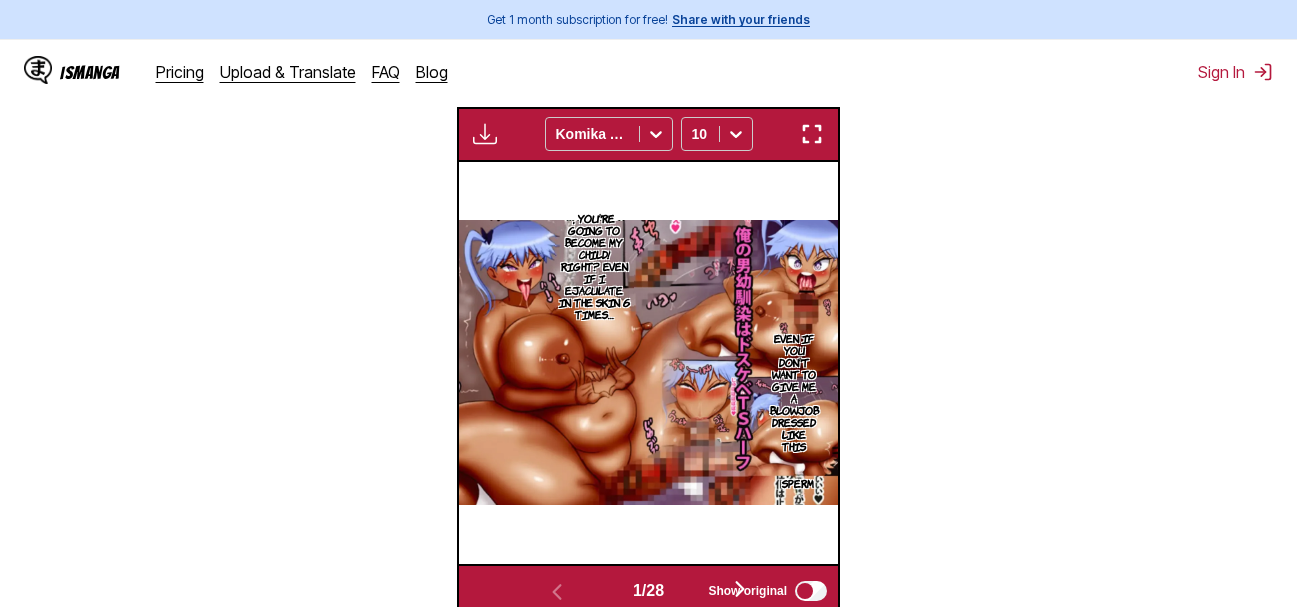 click on "Show original" at bounding box center [747, 591] 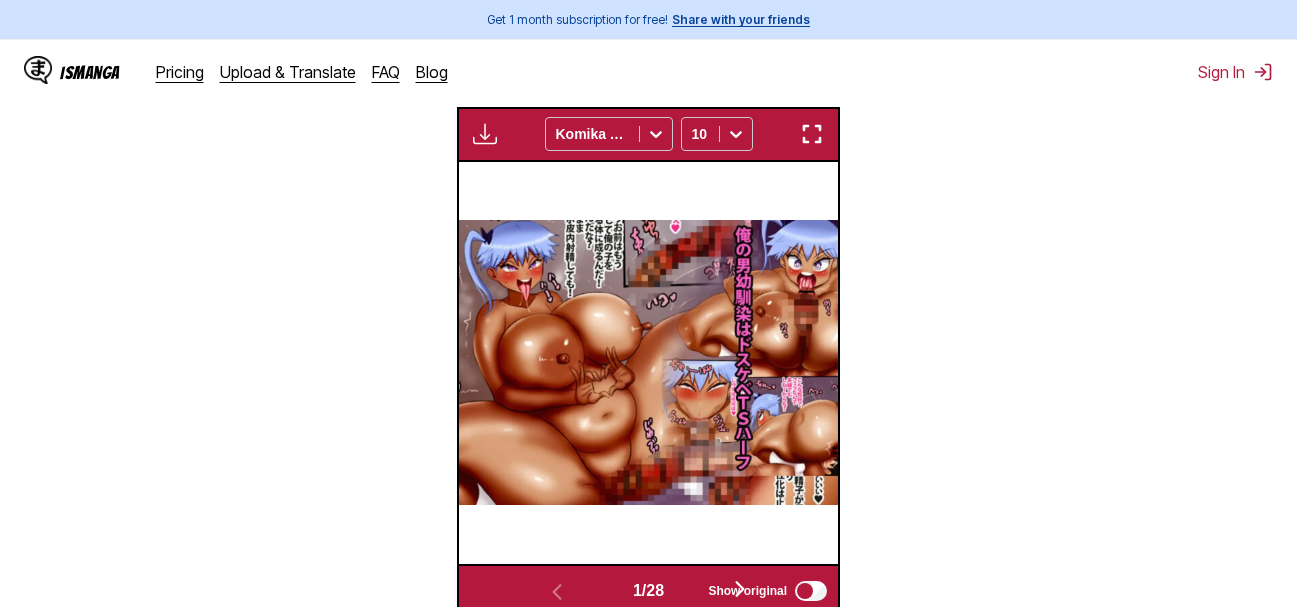 click on "Show original" at bounding box center (747, 591) 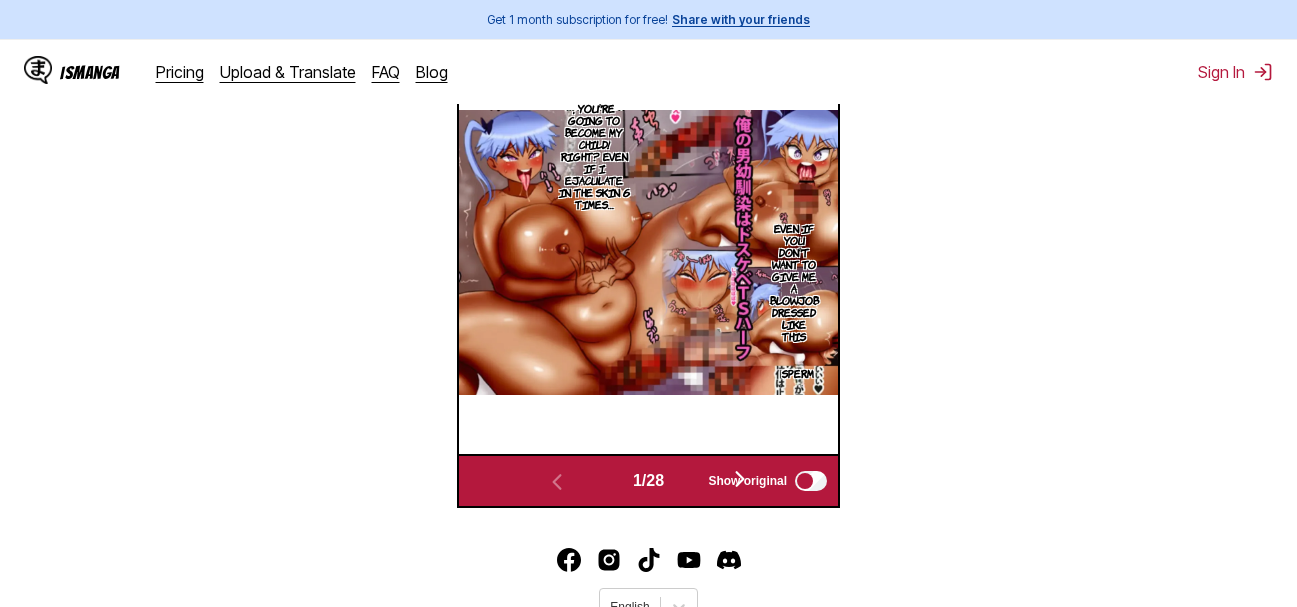 scroll, scrollTop: 735, scrollLeft: 0, axis: vertical 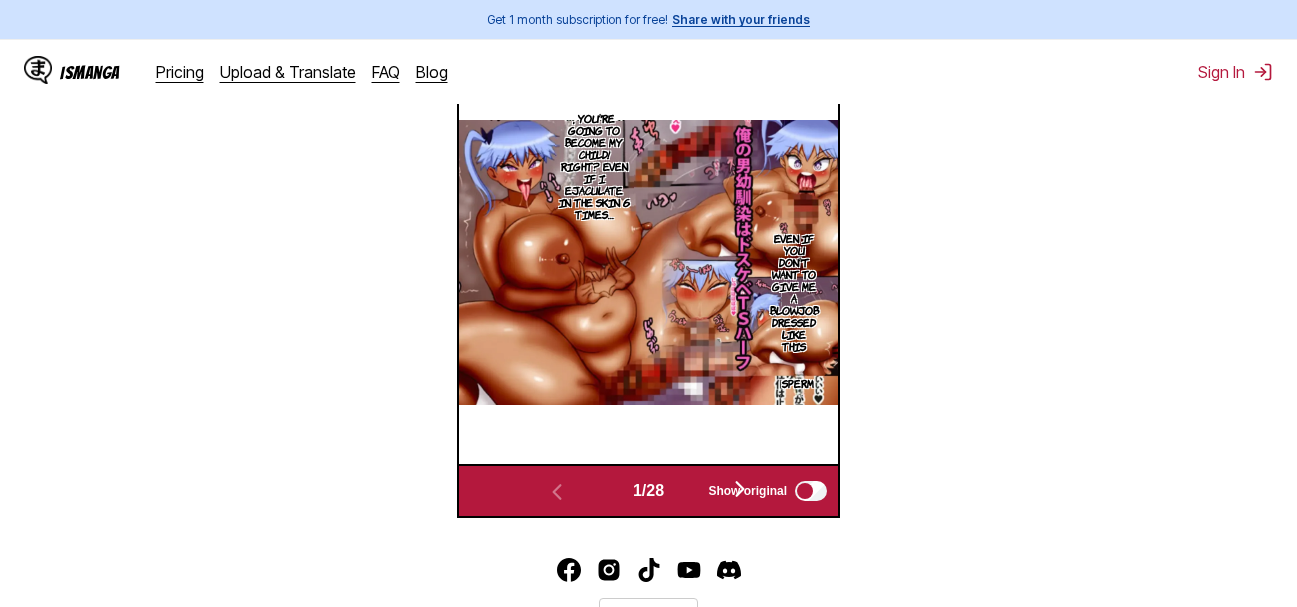 click on "Show original" at bounding box center (747, 491) 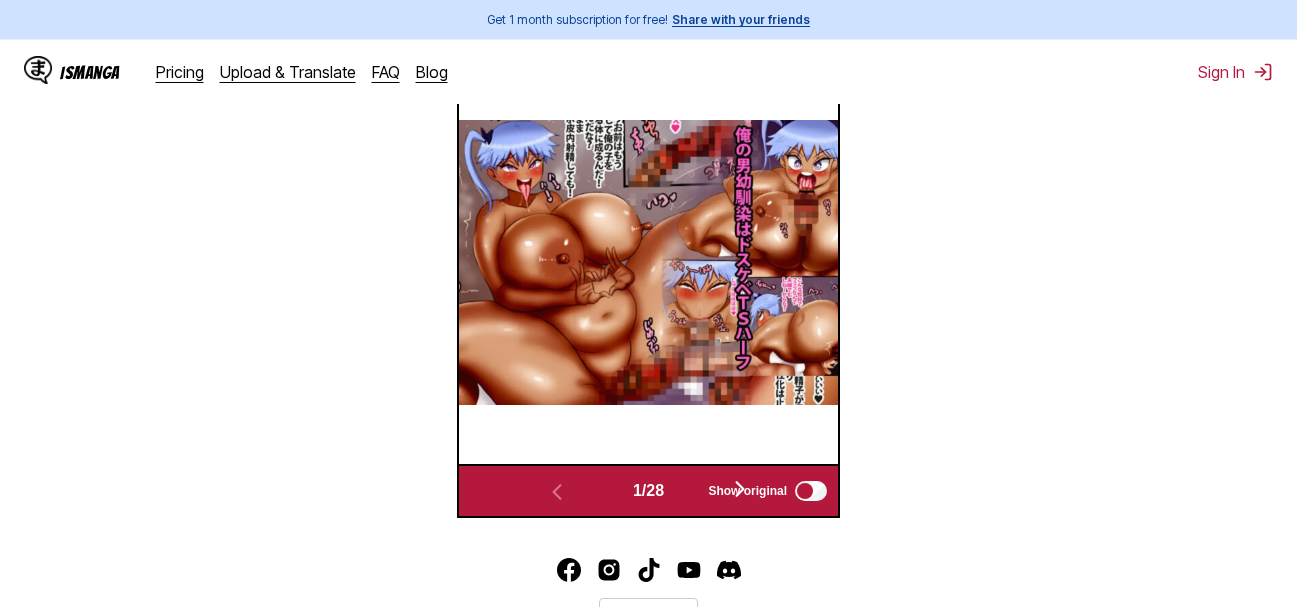 click on "Show original" at bounding box center (747, 491) 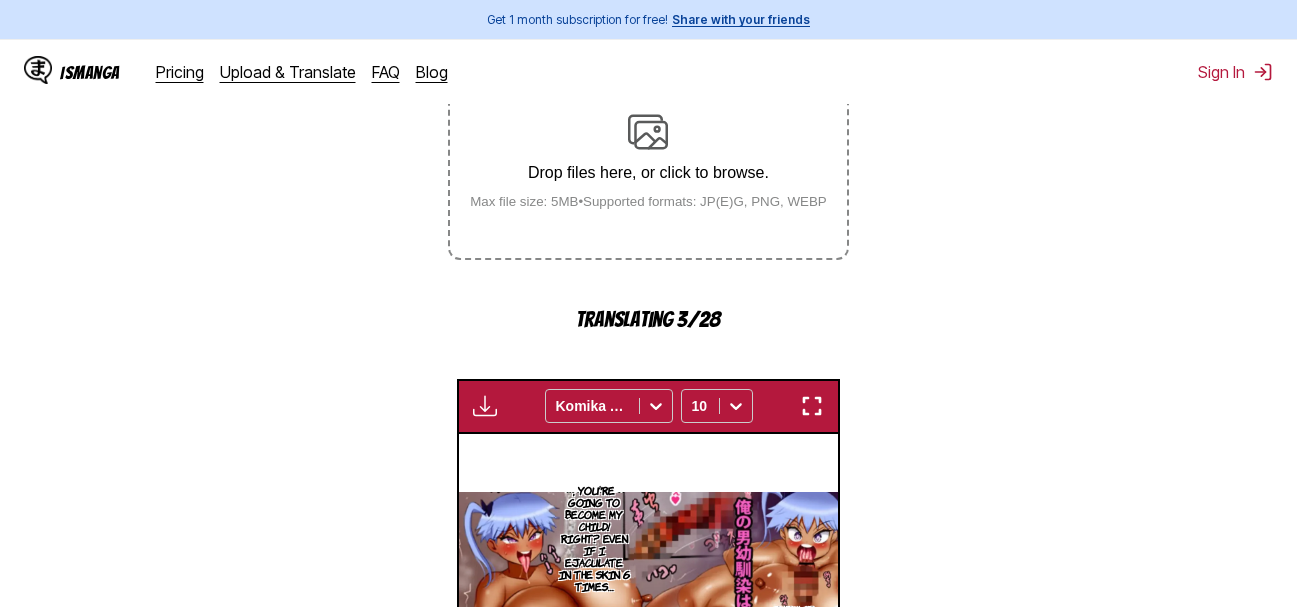 scroll, scrollTop: 535, scrollLeft: 0, axis: vertical 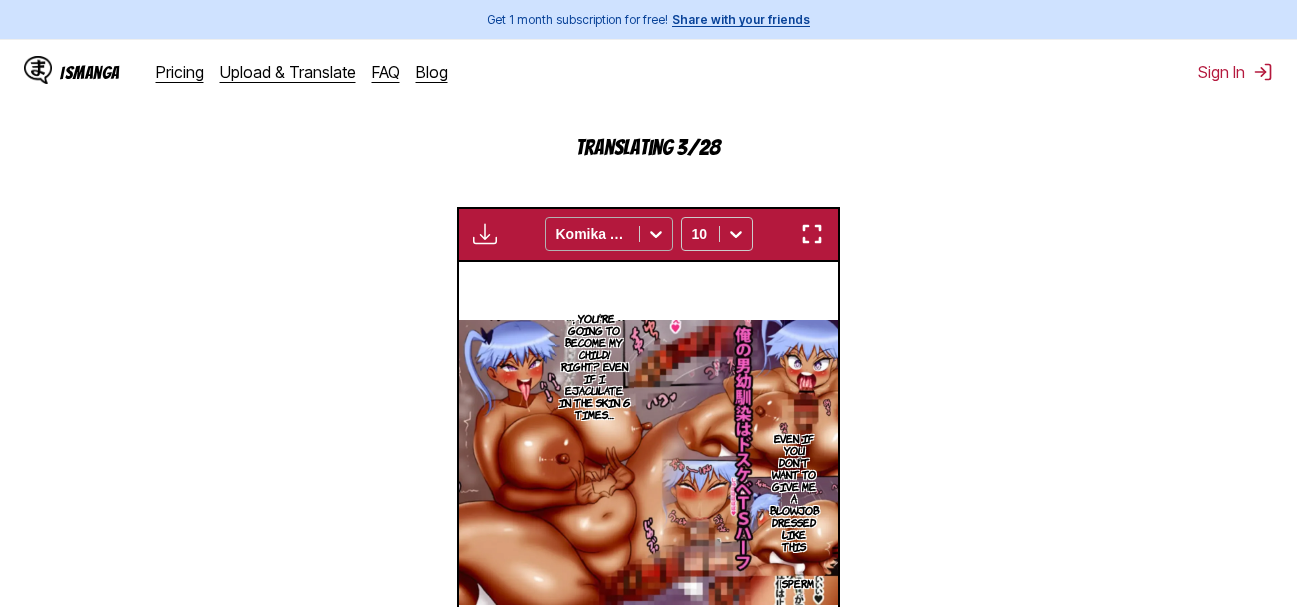 click at bounding box center (656, 234) 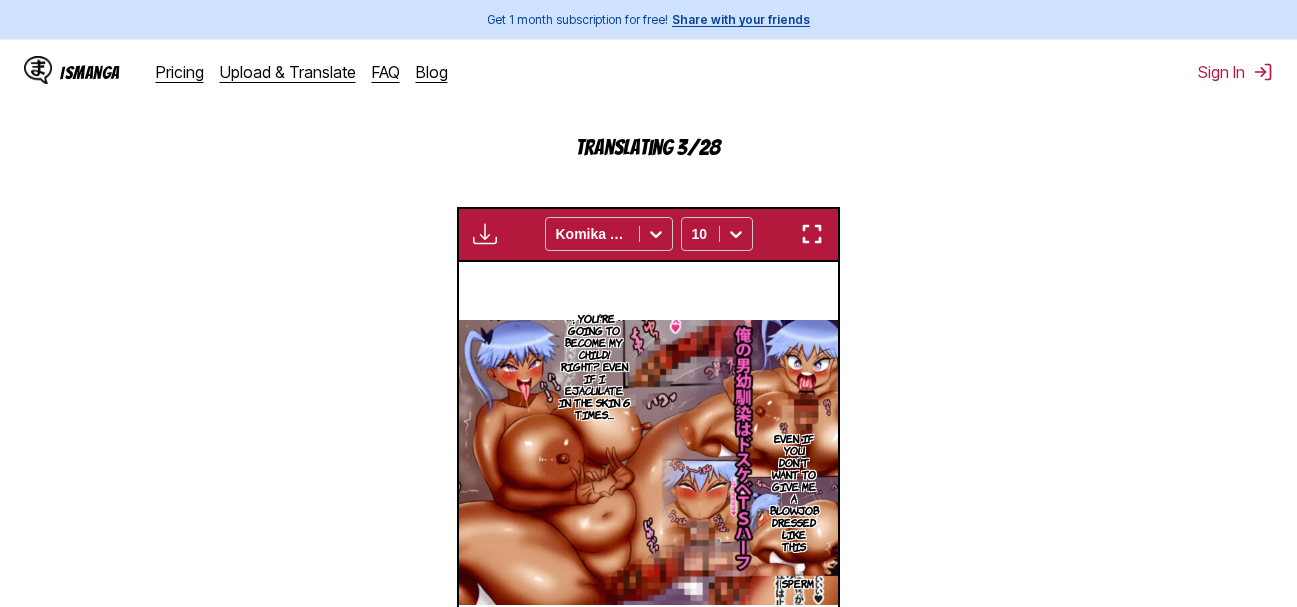 click on "From Japanese To English Drop files here, or click to browse. Max file size: 5MB  •  Supported formats: JP(E)G, PNG, WEBP Translating [DATE] Available for premium users only Komika Axis [NUMBER] , you're going to become my child! Right? Even if I ejaculate in the skin [NUMBER] times… Even if you don't want to give me a blowjob dressed like this Sperm What do you mean? So what are you gonna do, [NAME]? [NAME] from the soccer club told you, didn't she? A handsome guy… Hmm, what should I do? [NAME] from the judo club told me too. Hey, what should I do? [NAME]! Iki Translating... Translating... Translating... Translating... Translating... Translating... Translating... Translating... Translating... Translating... Translating... Translating... Translating... Translating... Translating... Translating... Translating... Translating... Translating... Translating... Translating... Translating... Translating... Translating... Translating... Translating... 1  /  28 Show original" at bounding box center (648, 251) 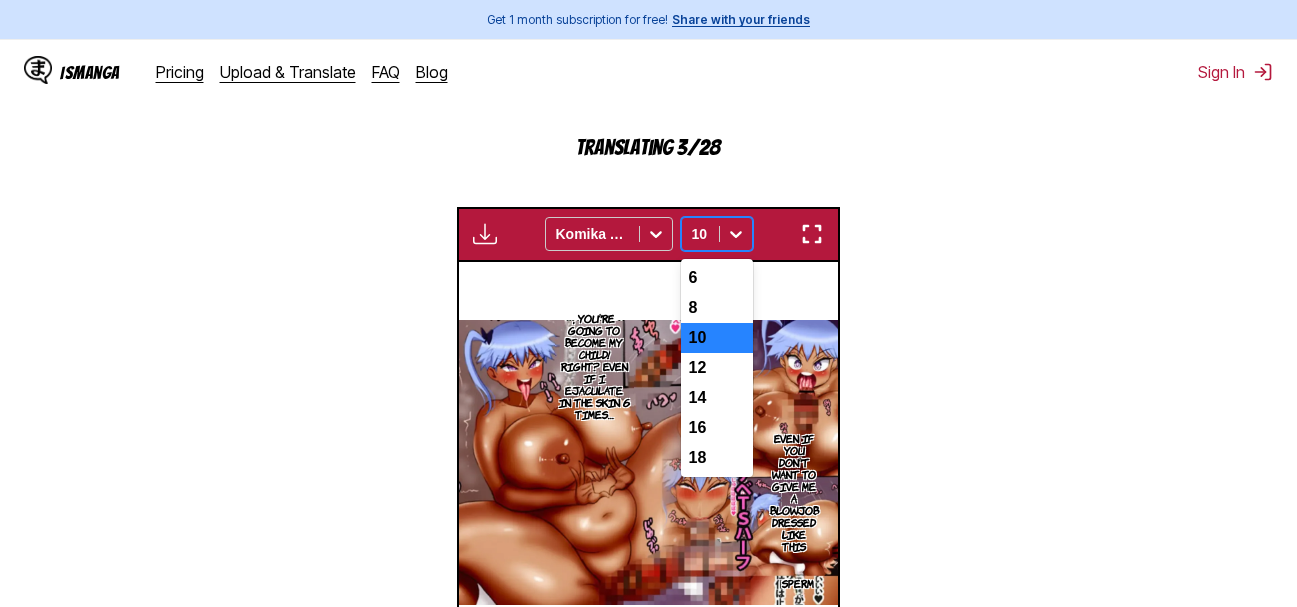 click at bounding box center [736, 235] 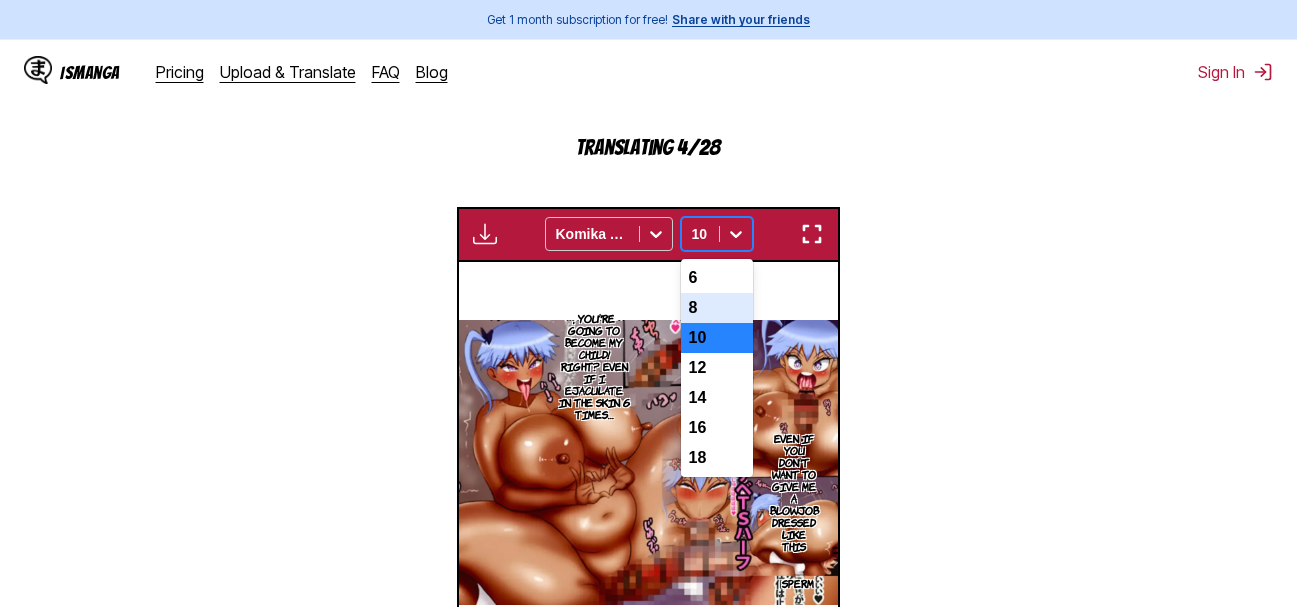 click on "8" at bounding box center [717, 308] 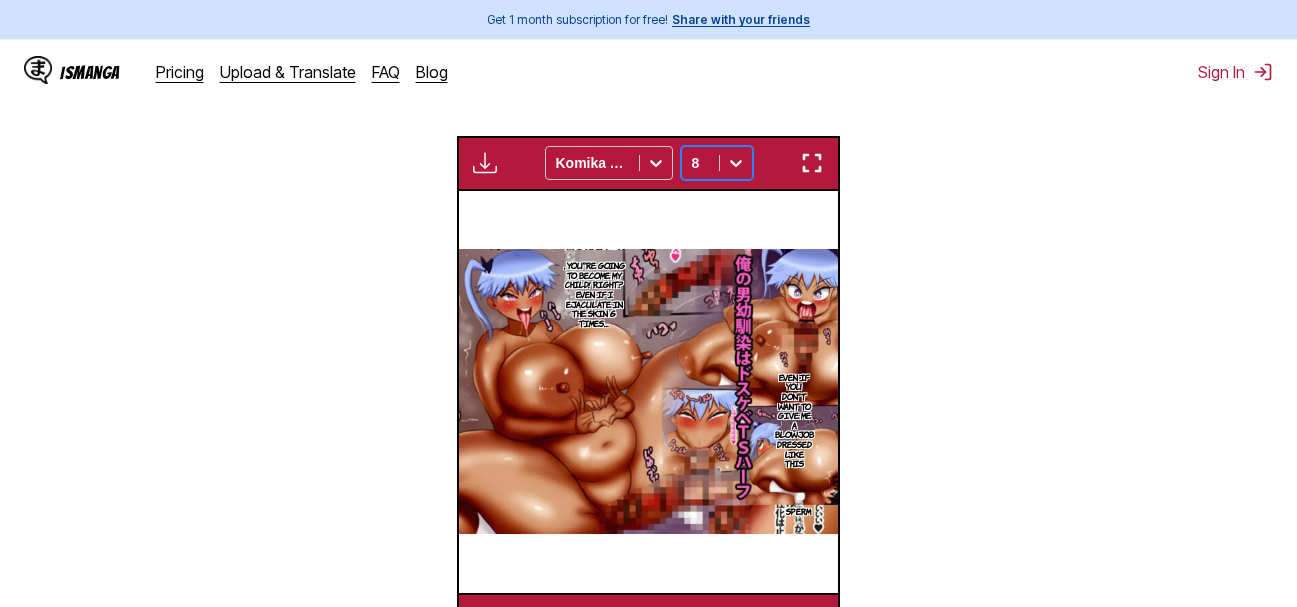 scroll, scrollTop: 535, scrollLeft: 0, axis: vertical 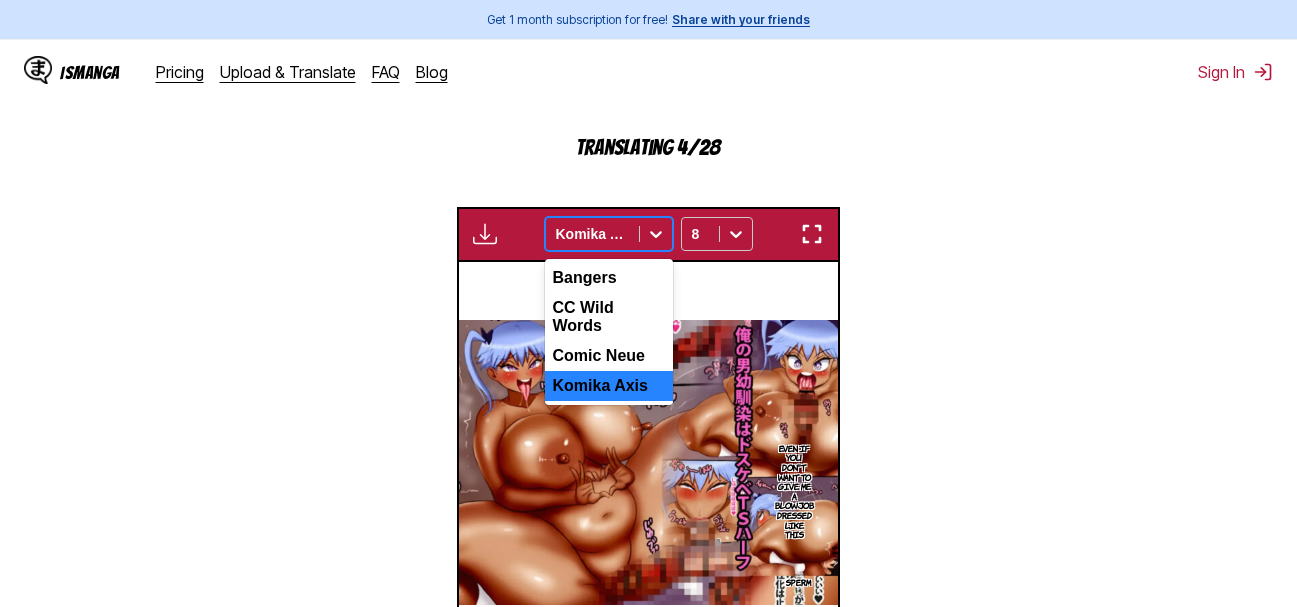 click at bounding box center [656, 234] 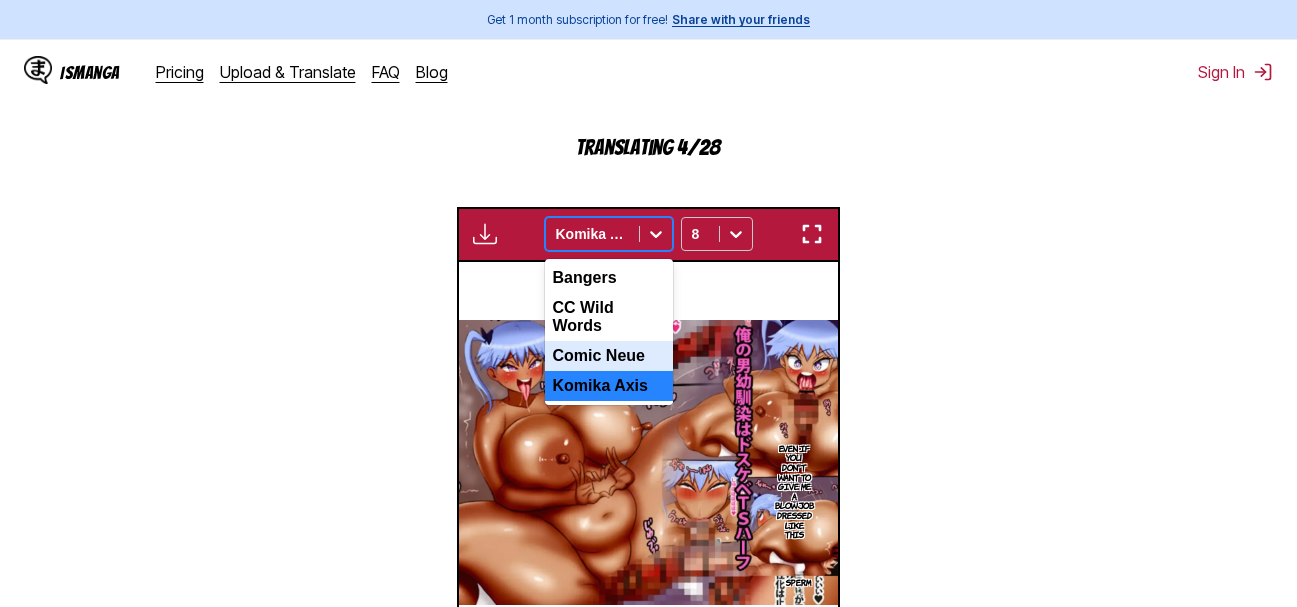 click on "Comic Neue" at bounding box center [609, 356] 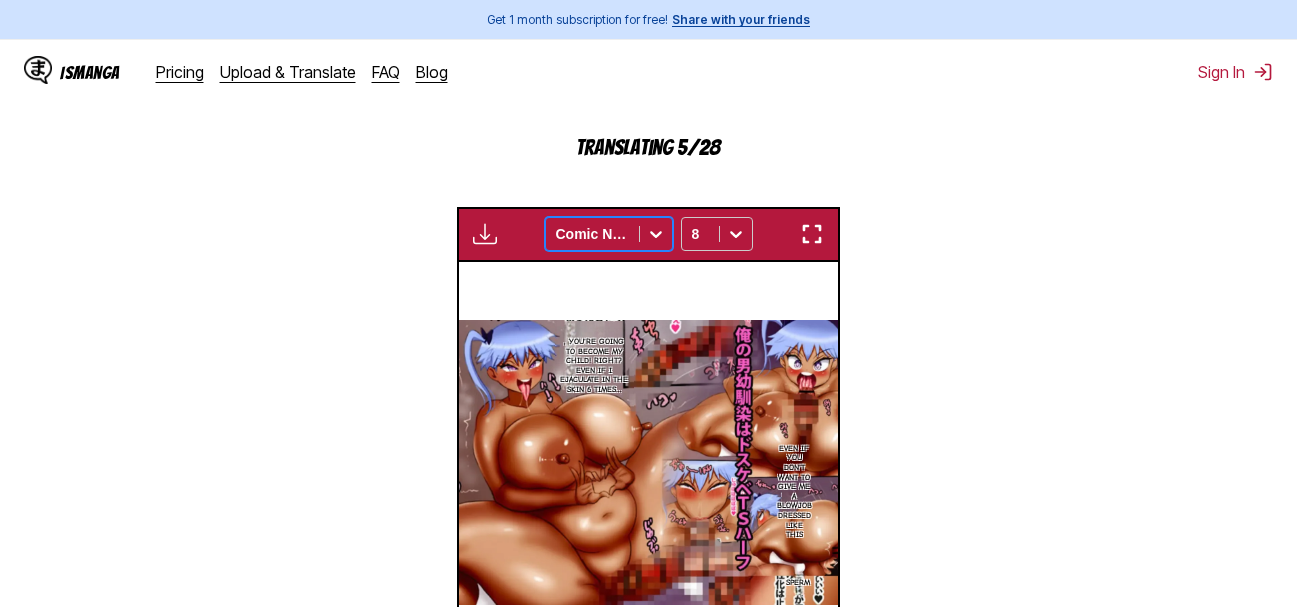 click at bounding box center (656, 235) 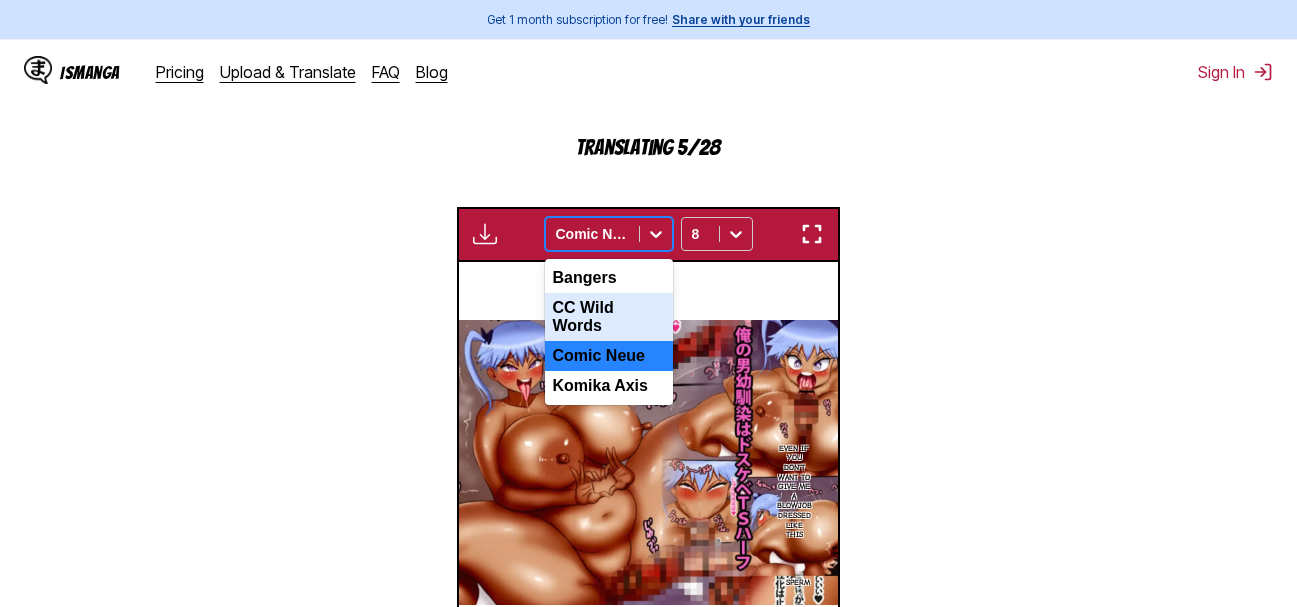 click on "CC Wild Words" at bounding box center (609, 317) 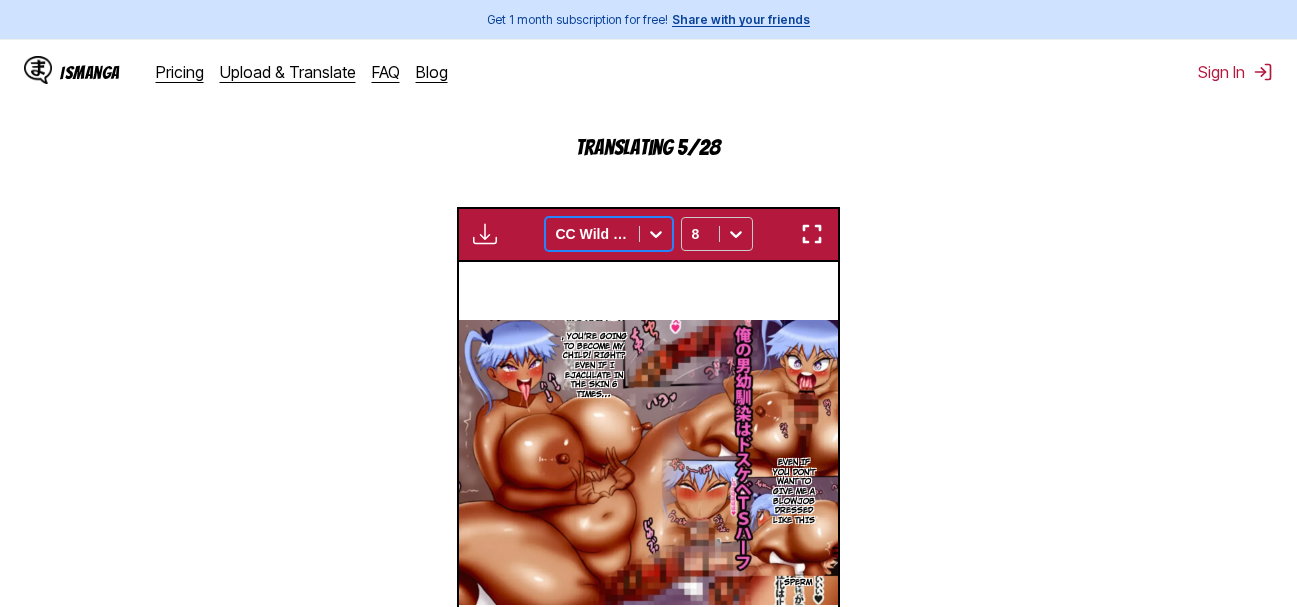 click at bounding box center [656, 234] 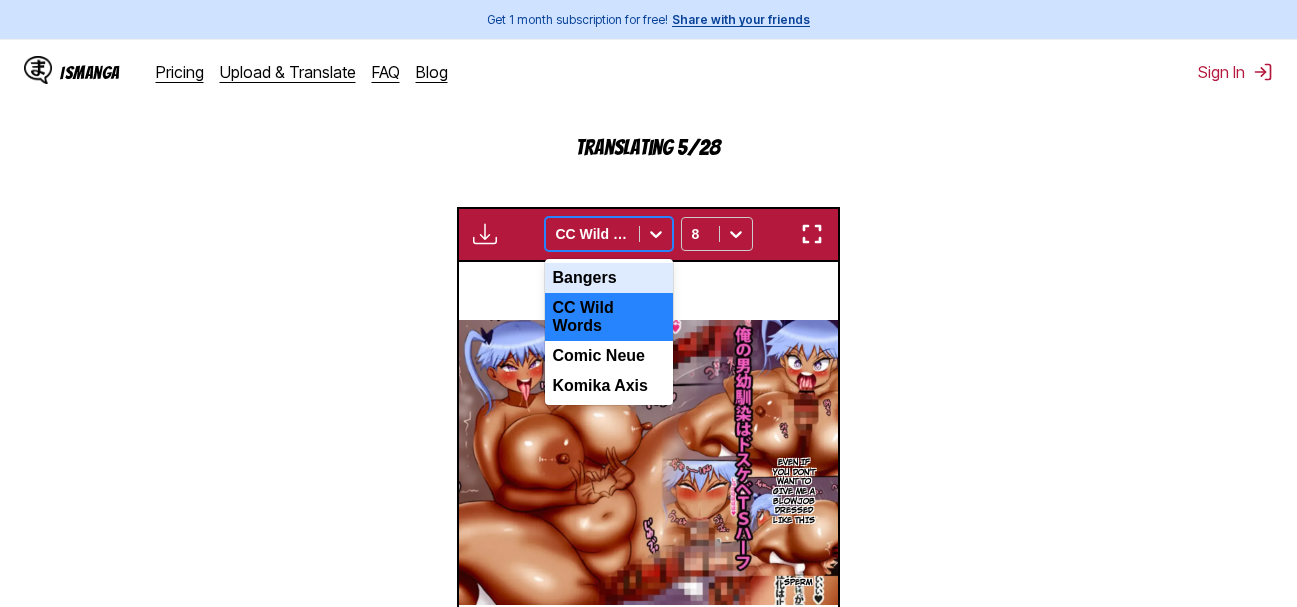 click on "Bangers" at bounding box center [609, 278] 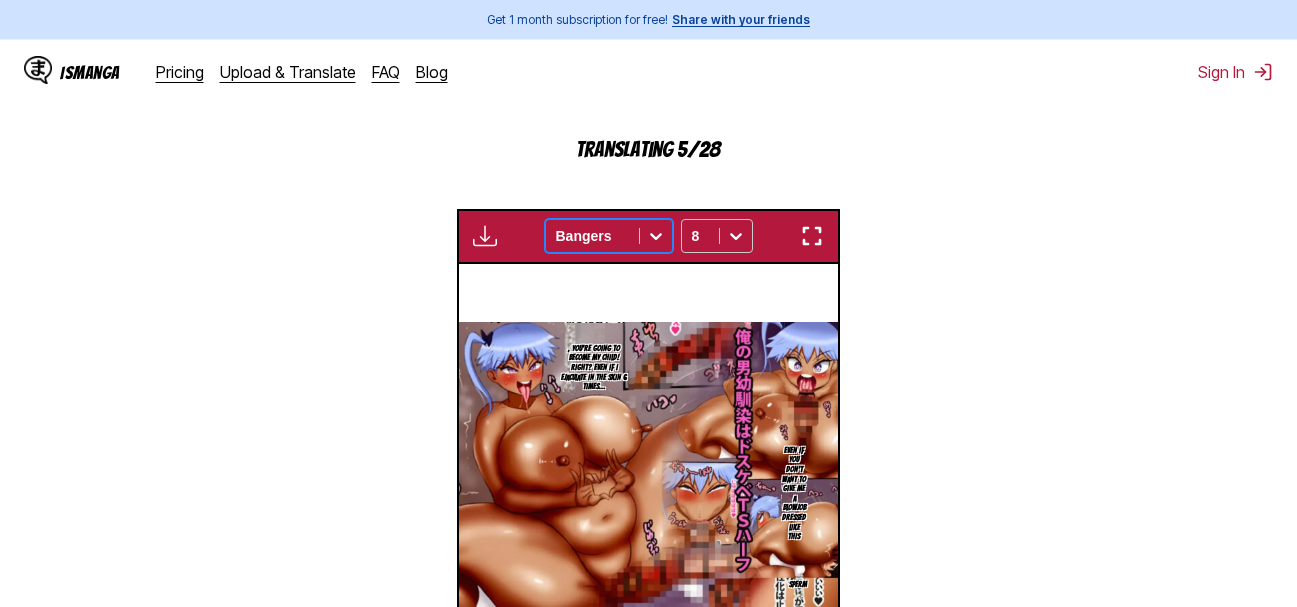 scroll, scrollTop: 535, scrollLeft: 0, axis: vertical 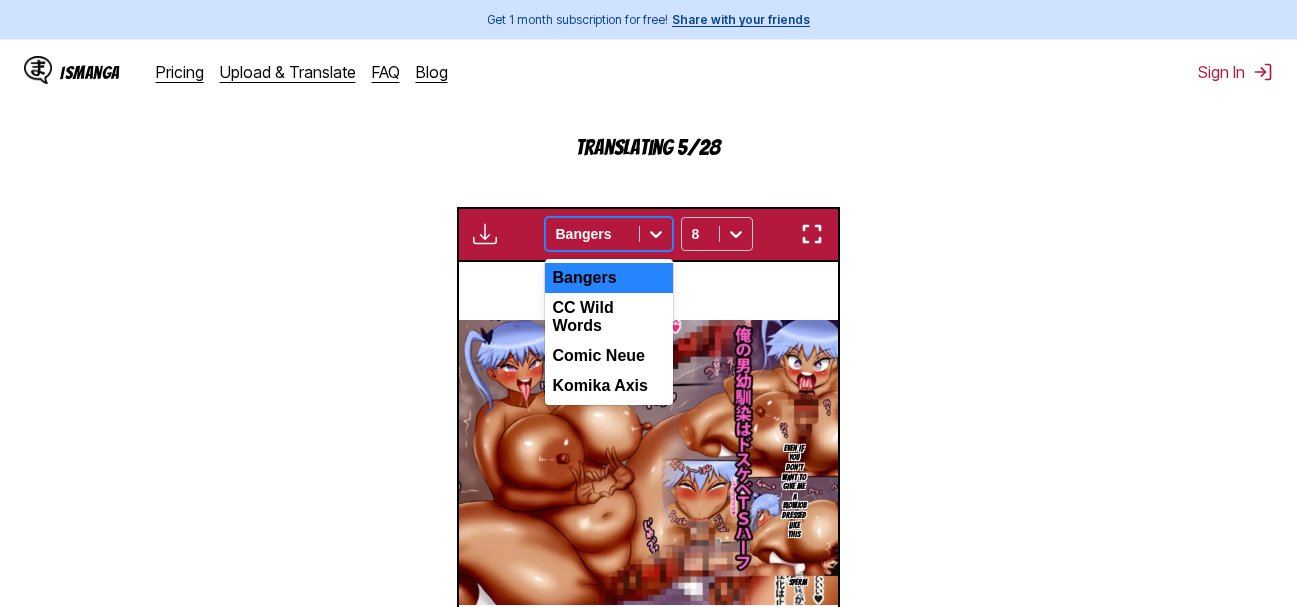 click at bounding box center [656, 234] 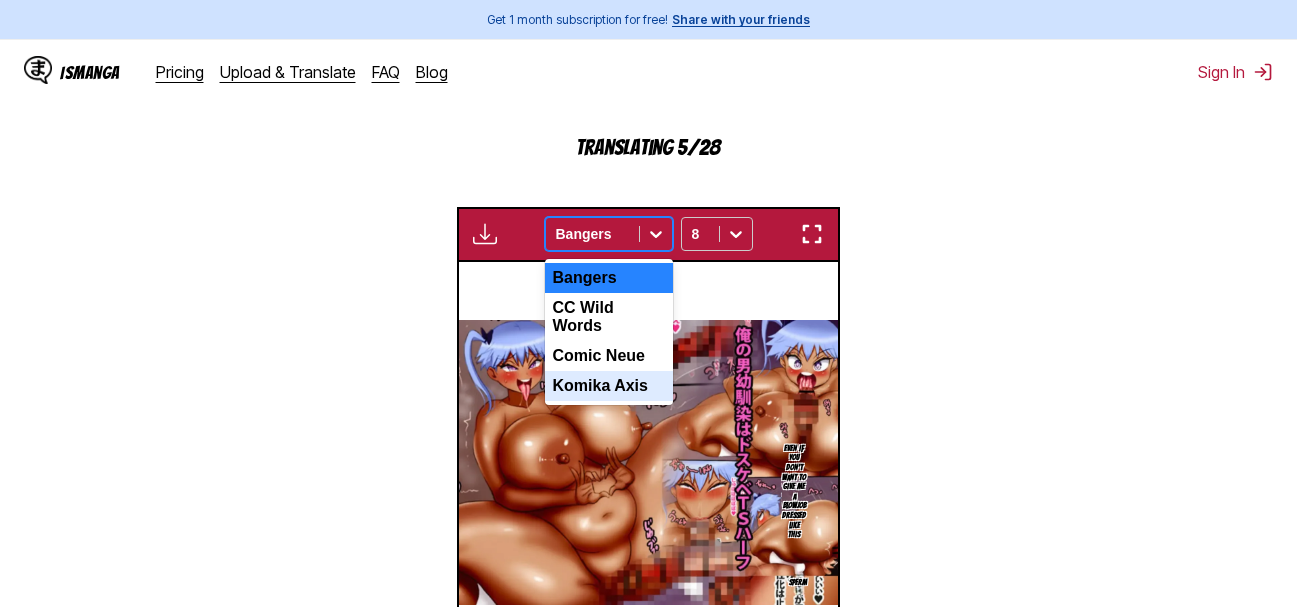 click on "Komika Axis" at bounding box center (609, 386) 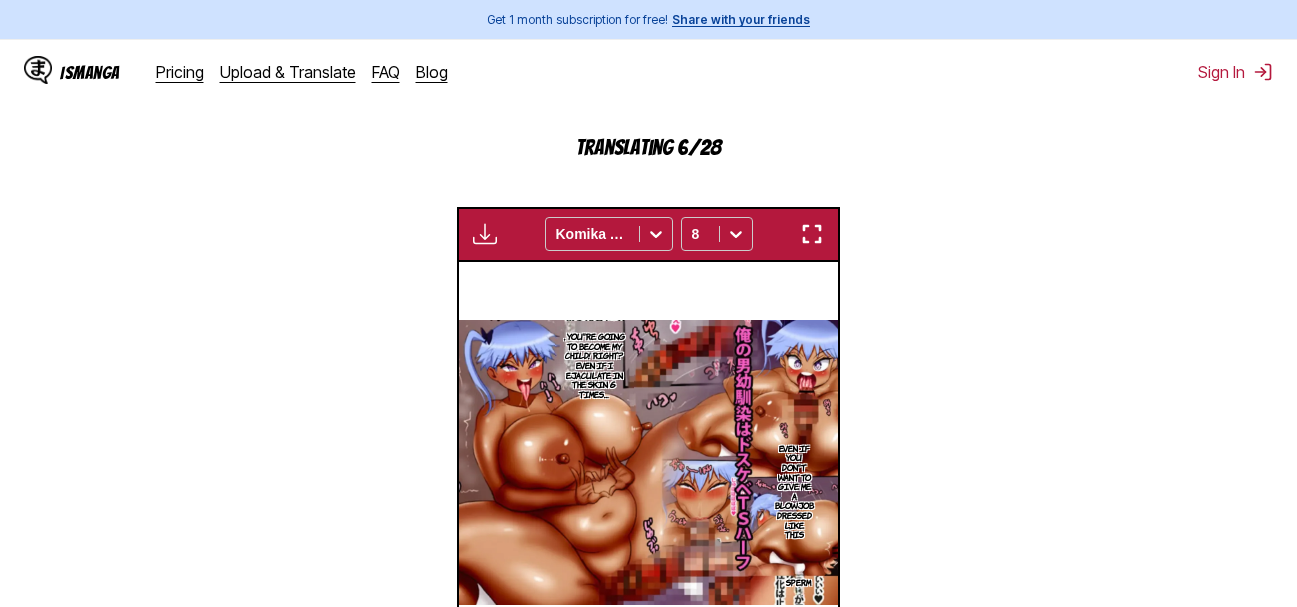 click at bounding box center [812, 234] 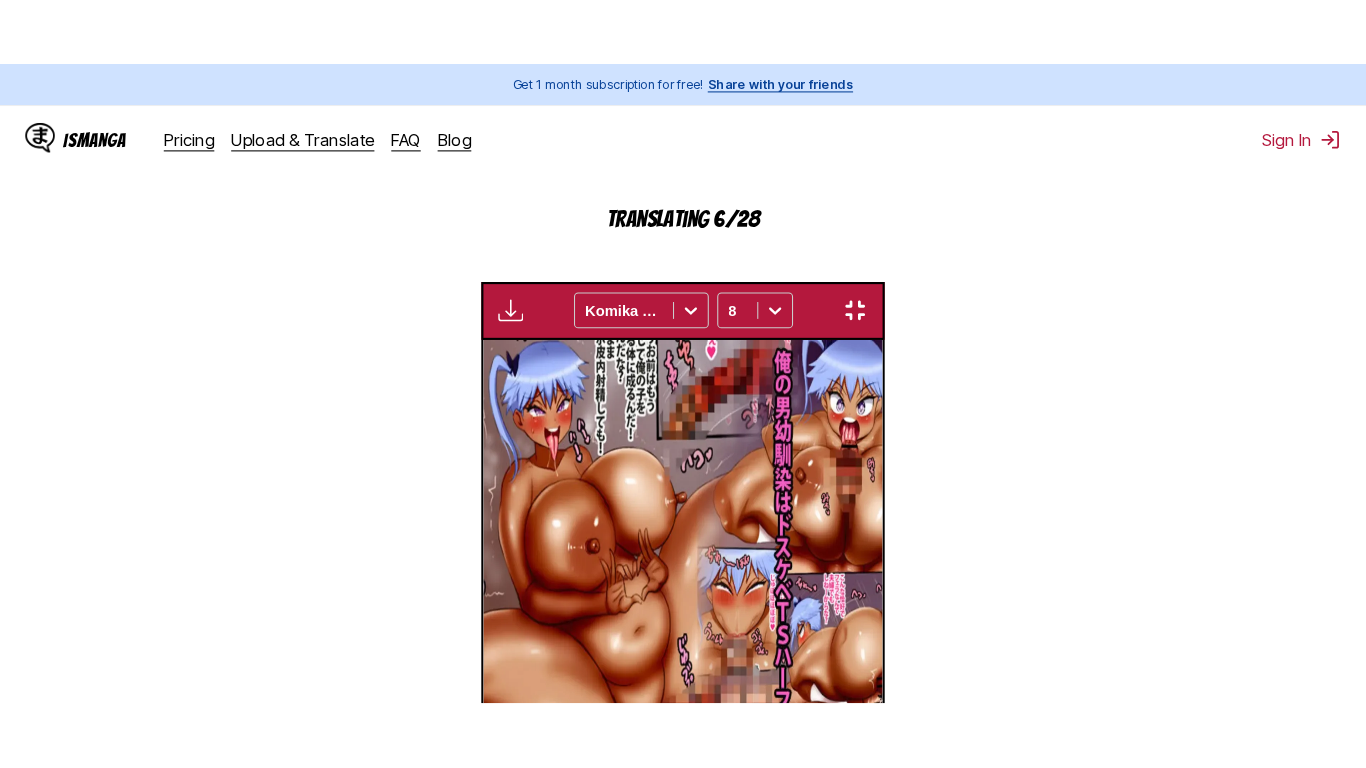 scroll, scrollTop: 241, scrollLeft: 0, axis: vertical 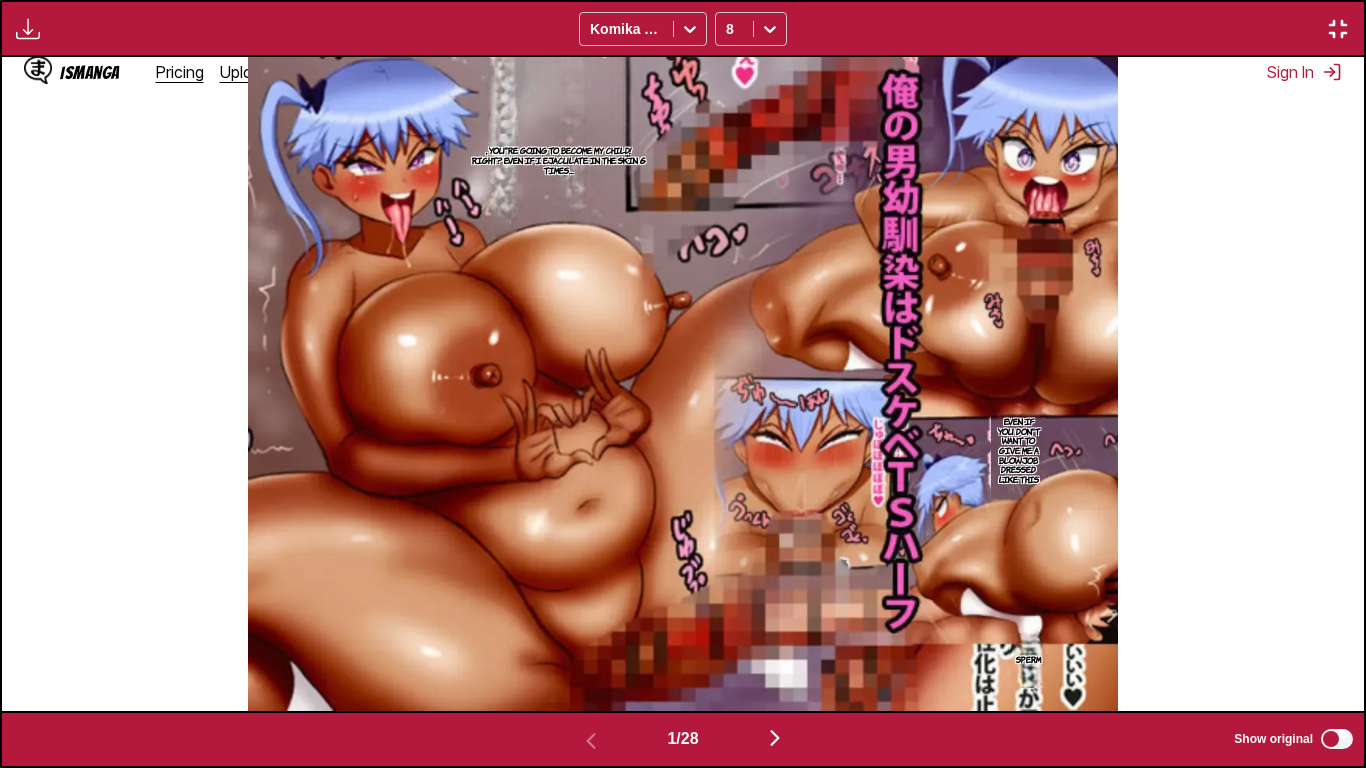 click at bounding box center [591, 741] 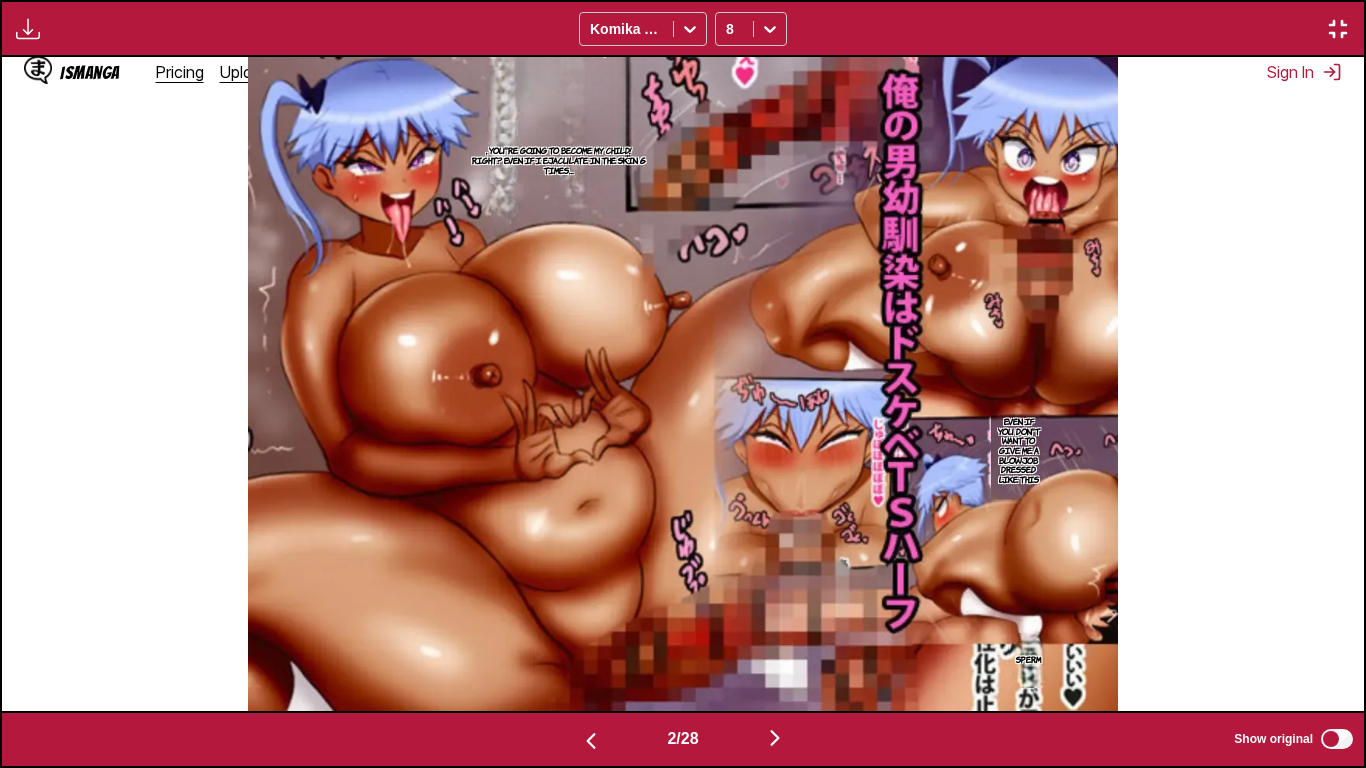scroll, scrollTop: 0, scrollLeft: 1362, axis: horizontal 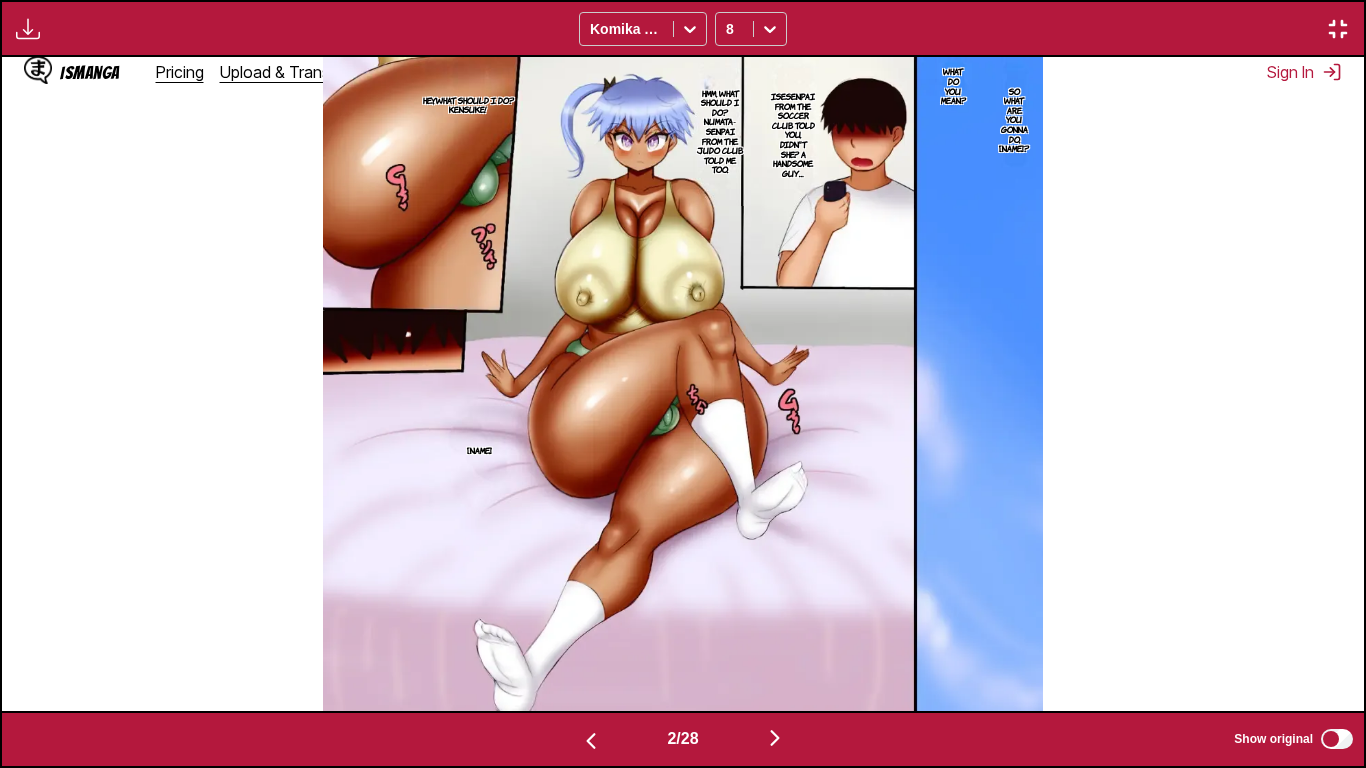 click at bounding box center [591, 741] 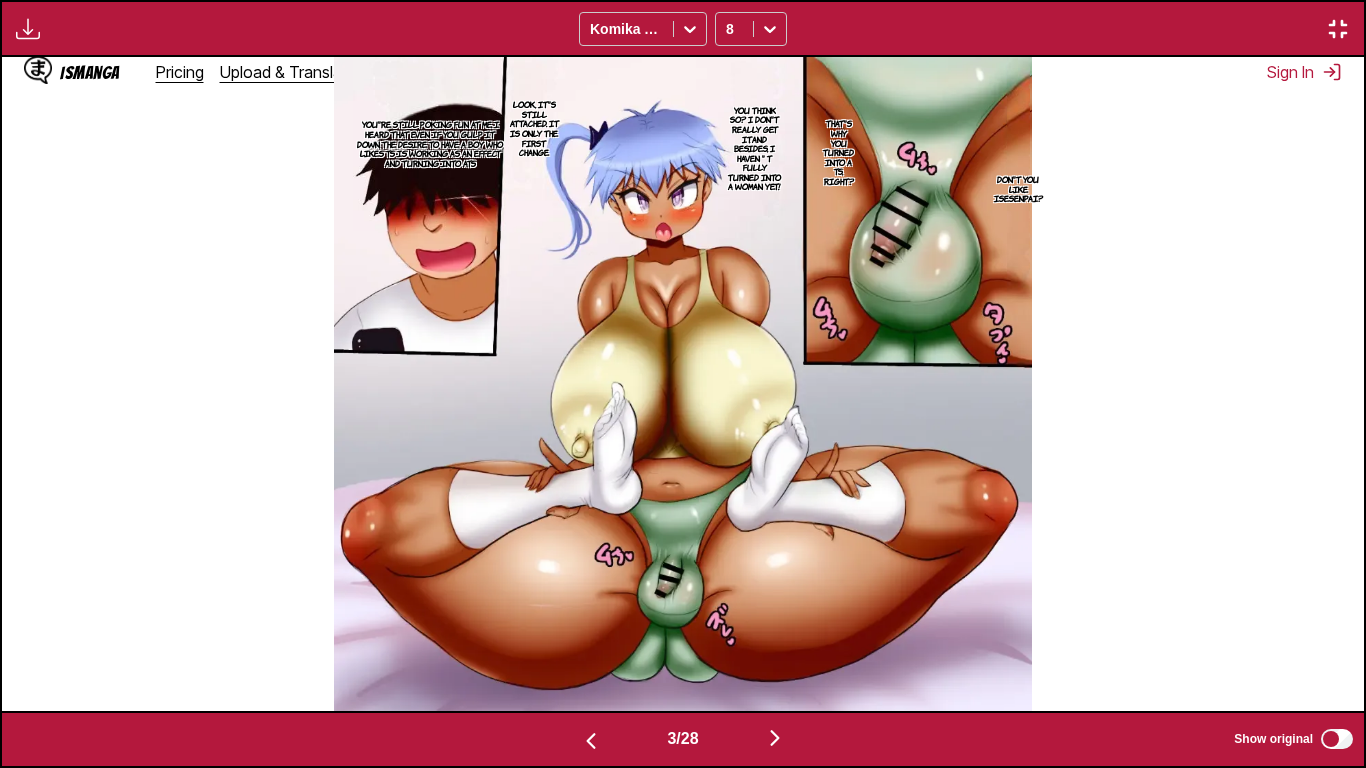 click at bounding box center [591, 741] 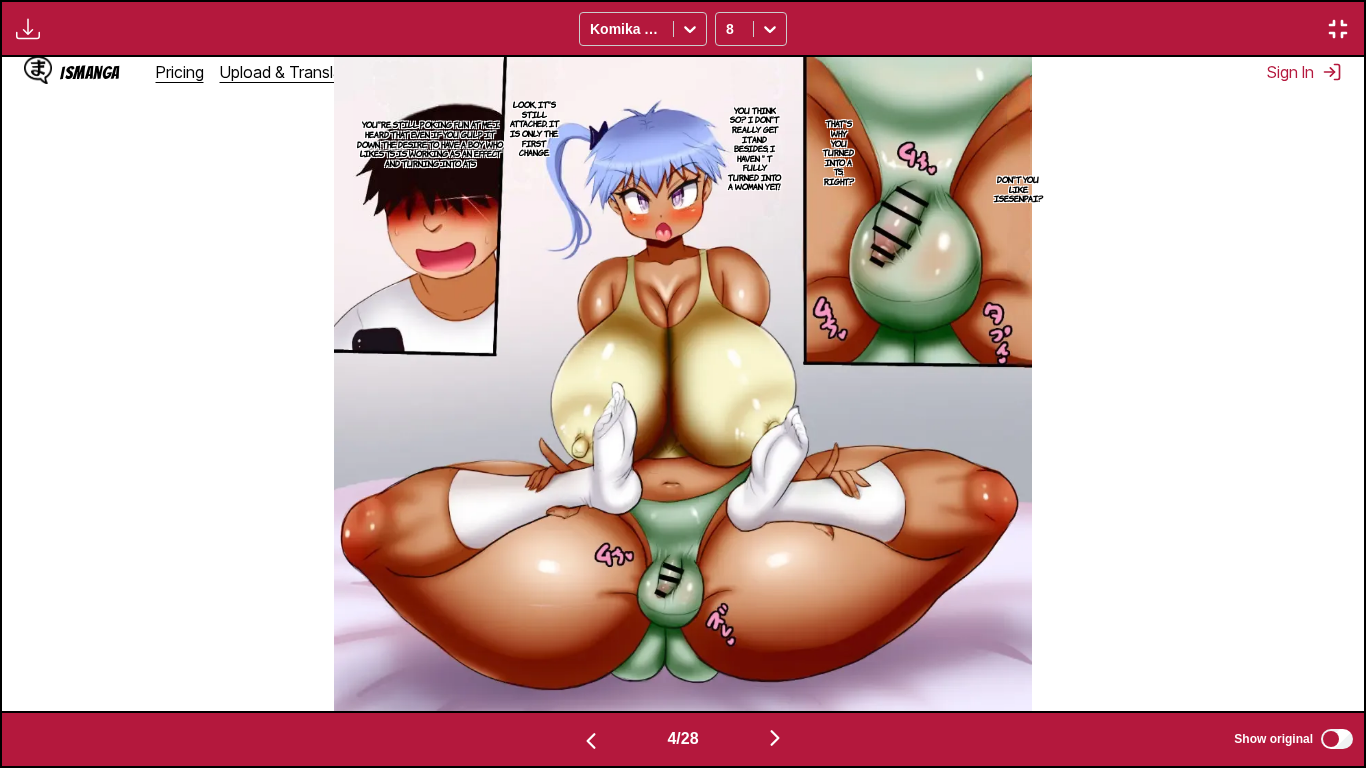 scroll, scrollTop: 0, scrollLeft: 4086, axis: horizontal 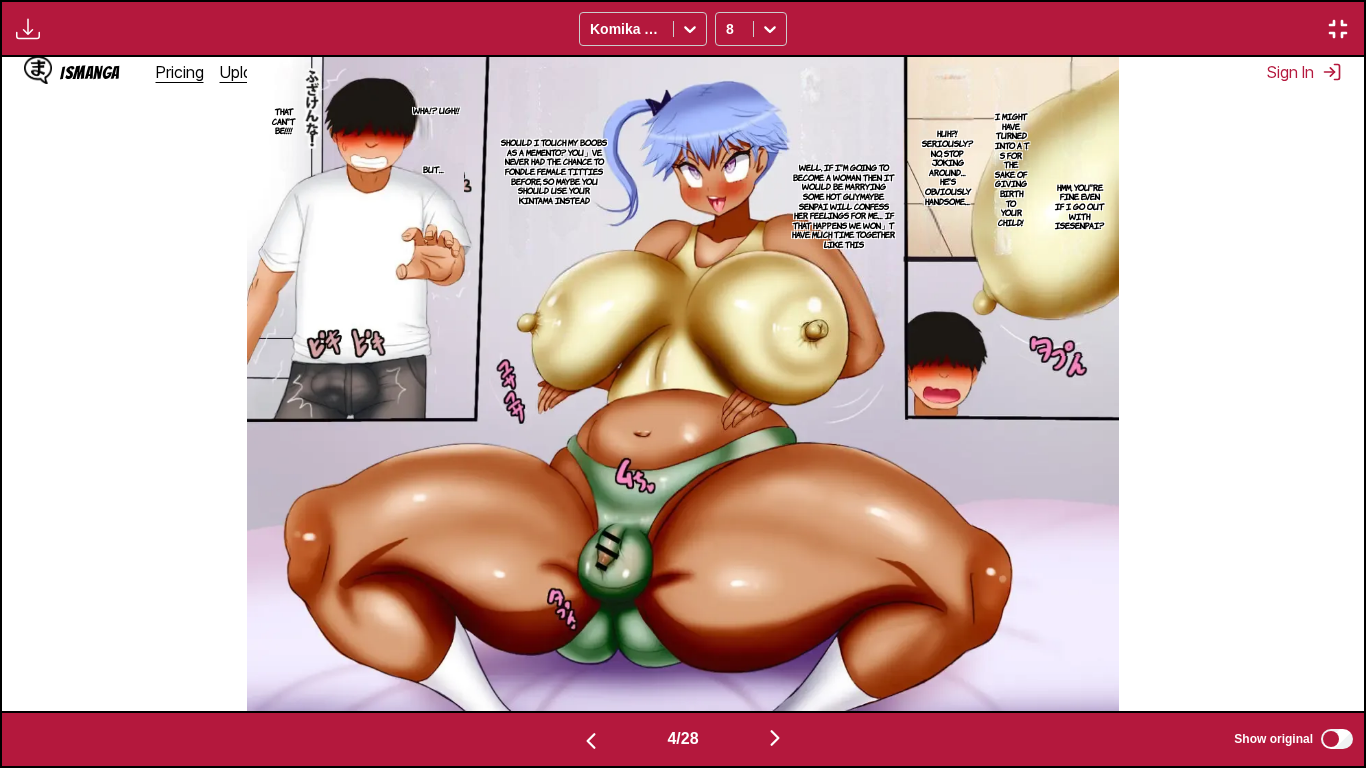click at bounding box center [591, 741] 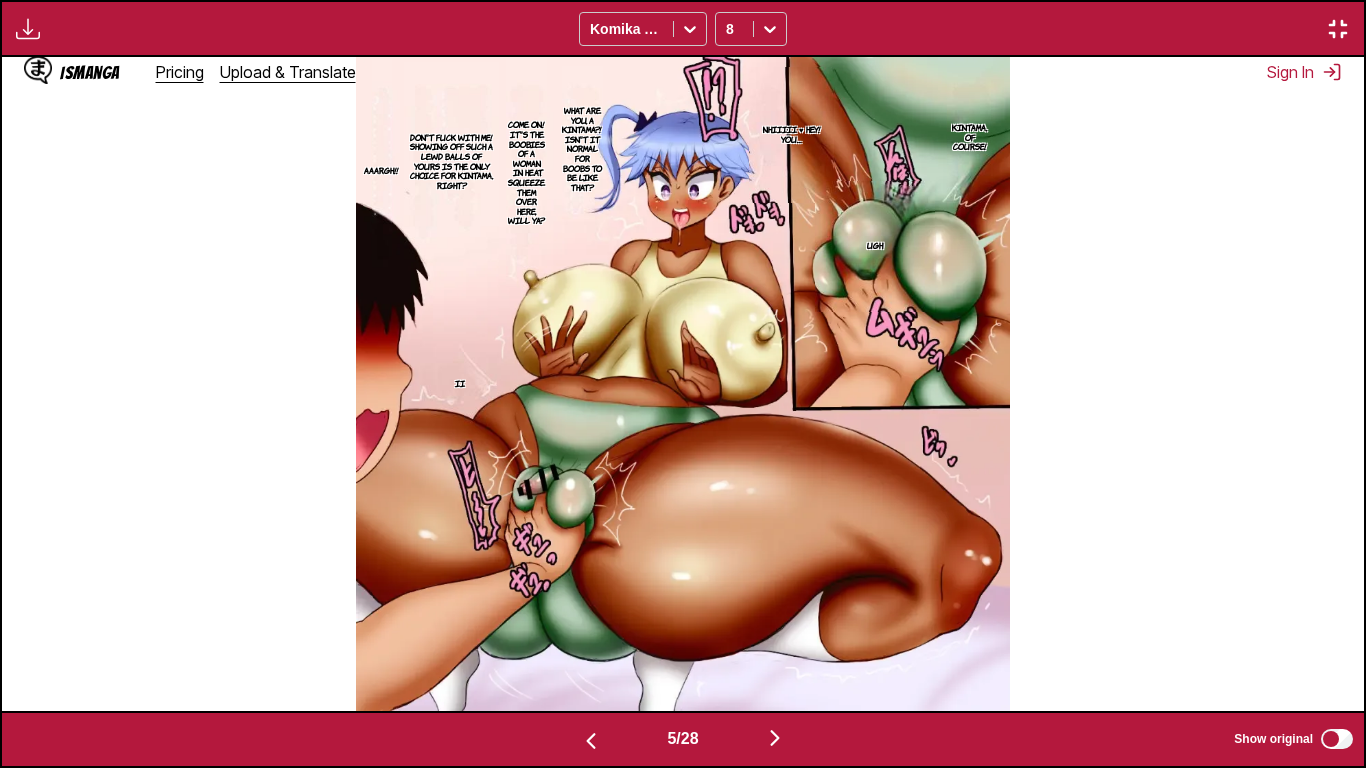 click at bounding box center (591, 741) 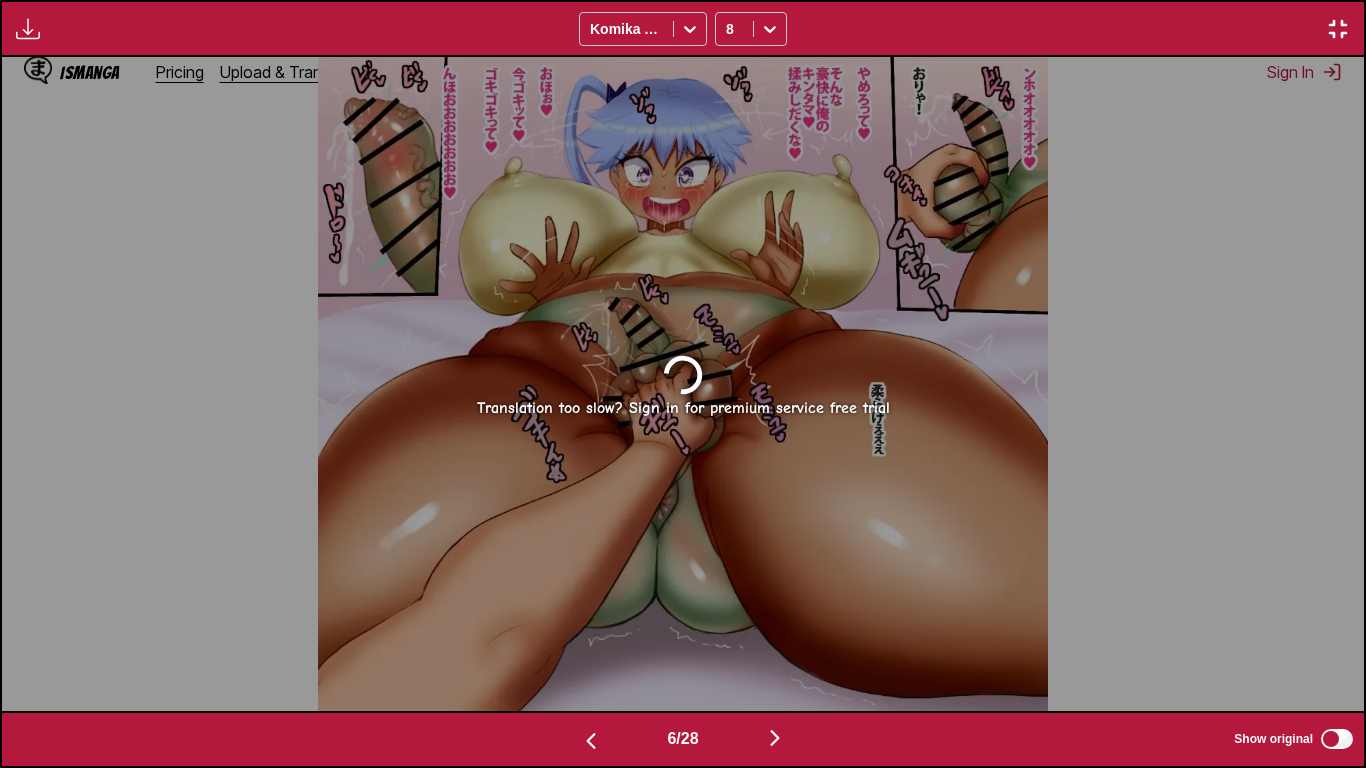 click at bounding box center [1338, 29] 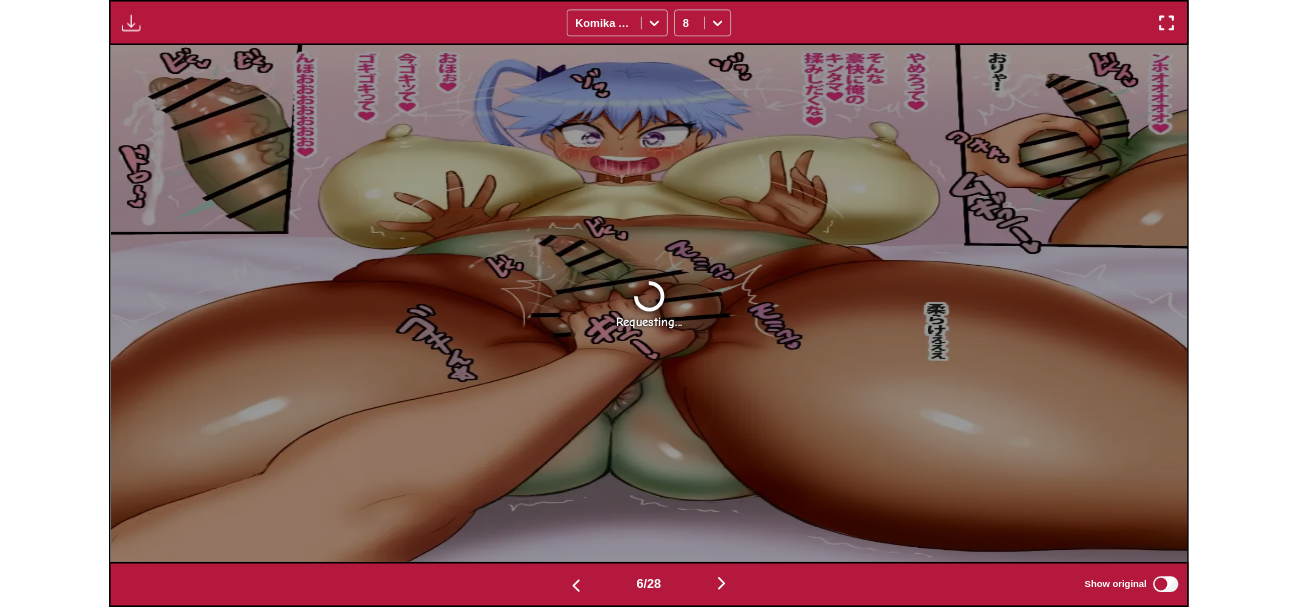 scroll, scrollTop: 594, scrollLeft: 0, axis: vertical 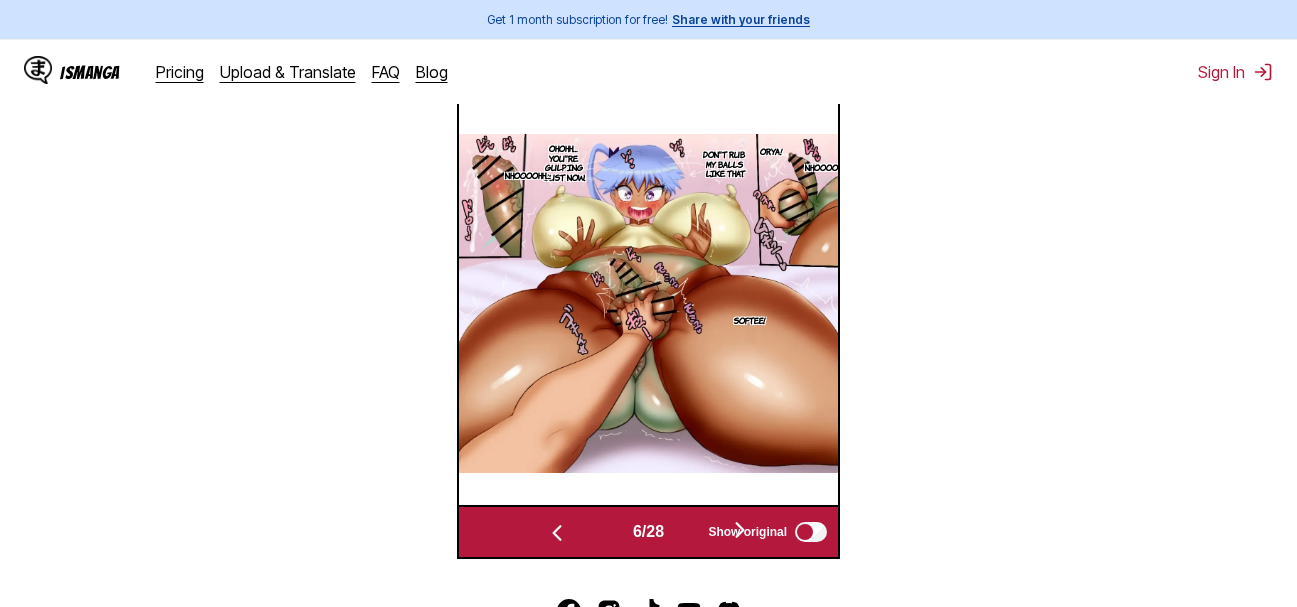 click on "Show original" at bounding box center [769, 532] 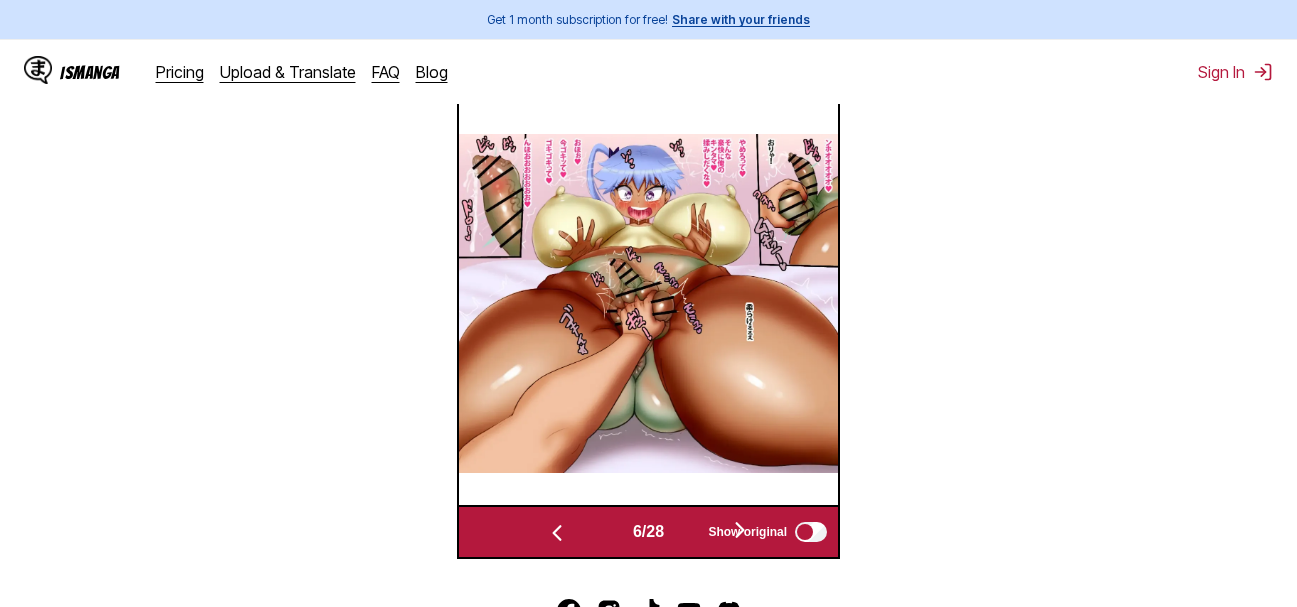 click on "Show original" at bounding box center (769, 532) 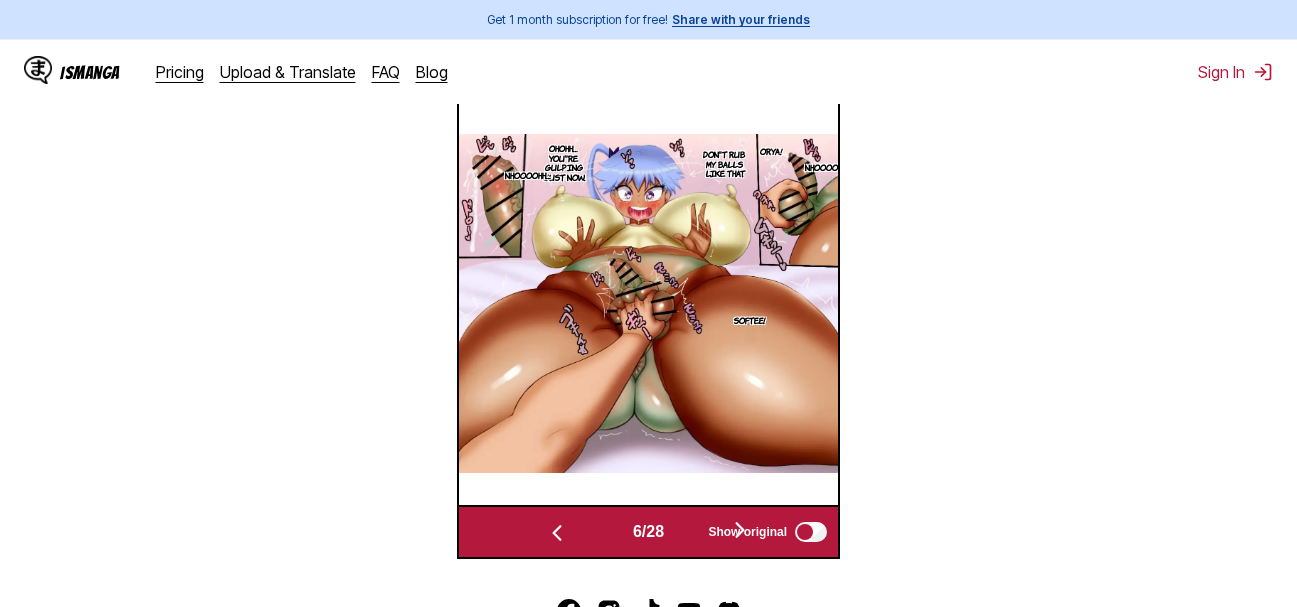 click on "Show original" at bounding box center (747, 532) 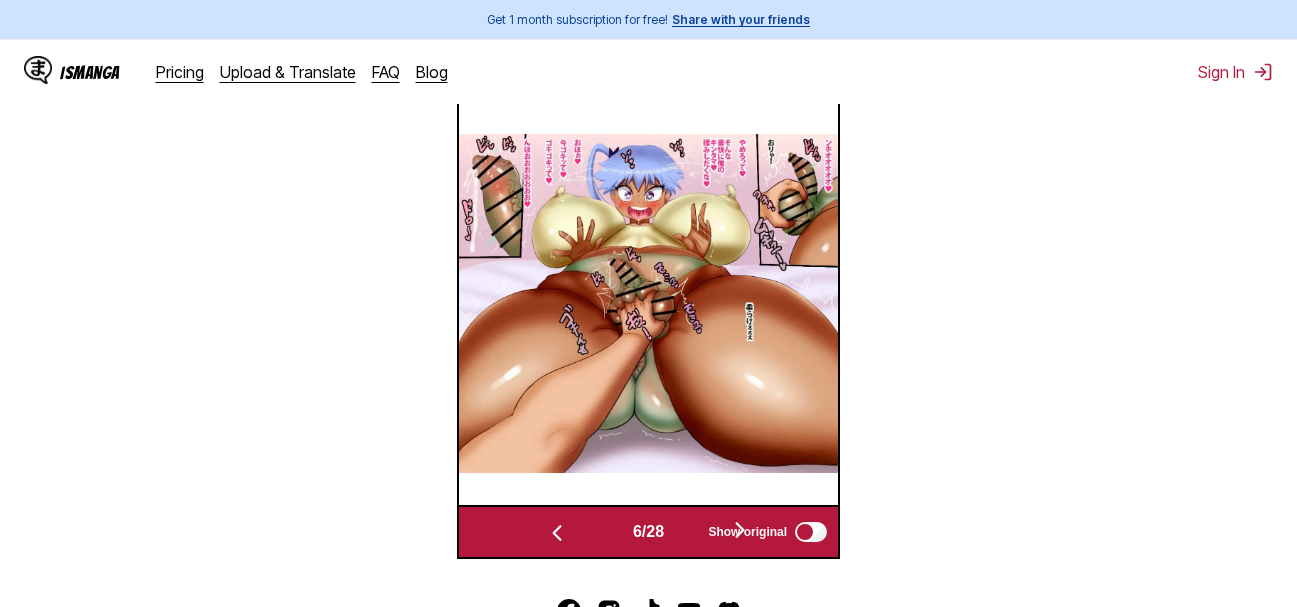 click on "Show original" at bounding box center (747, 532) 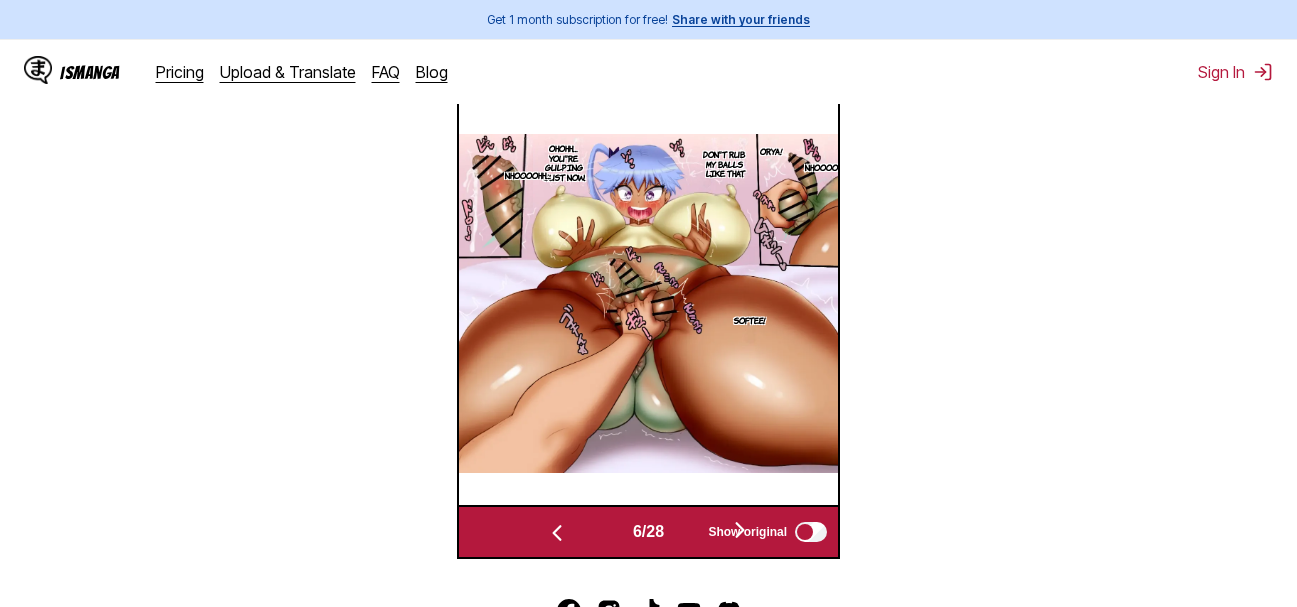 click on "Show original" at bounding box center (747, 532) 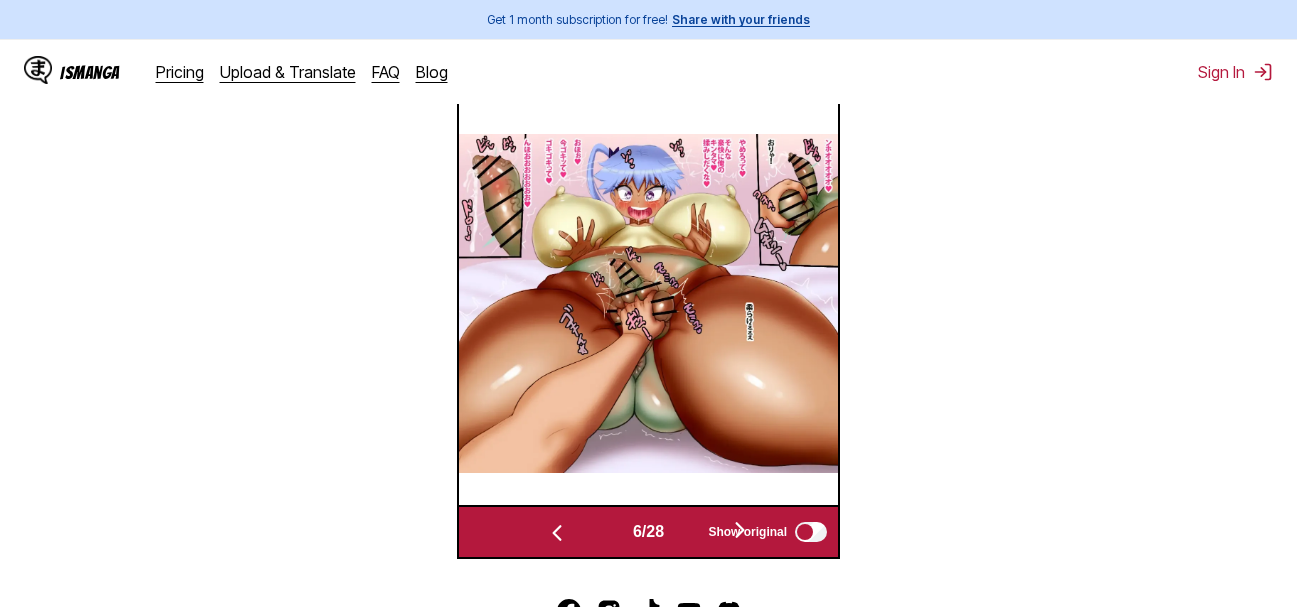 click on "Show original" at bounding box center (747, 532) 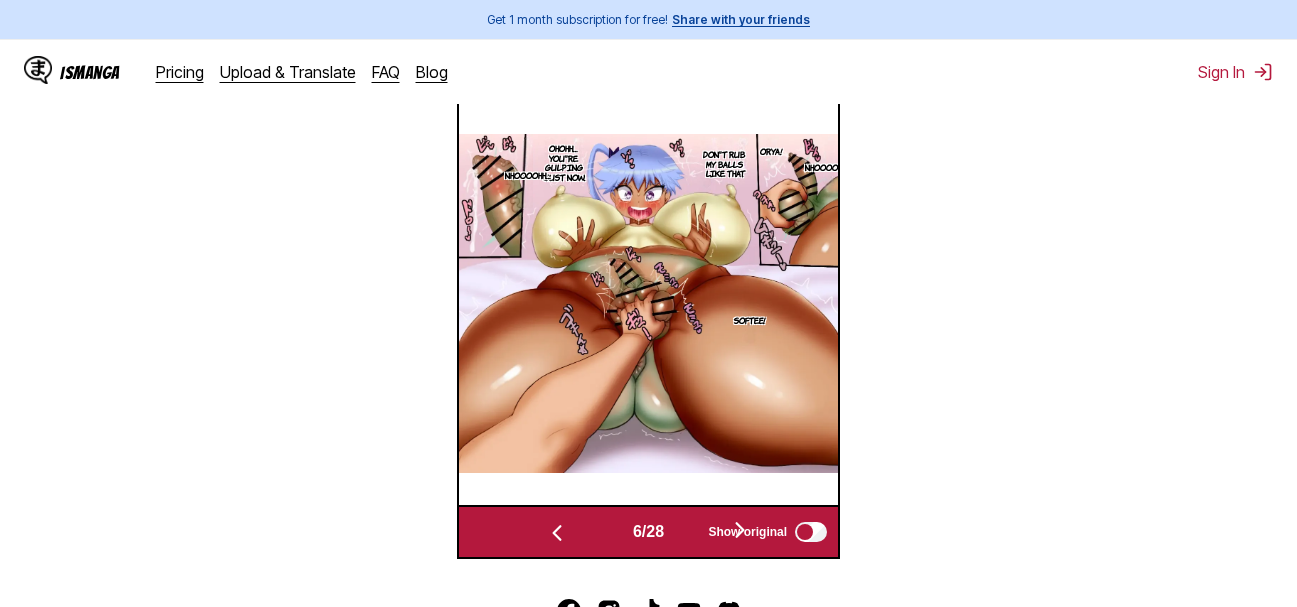 click on "Show original" at bounding box center (747, 532) 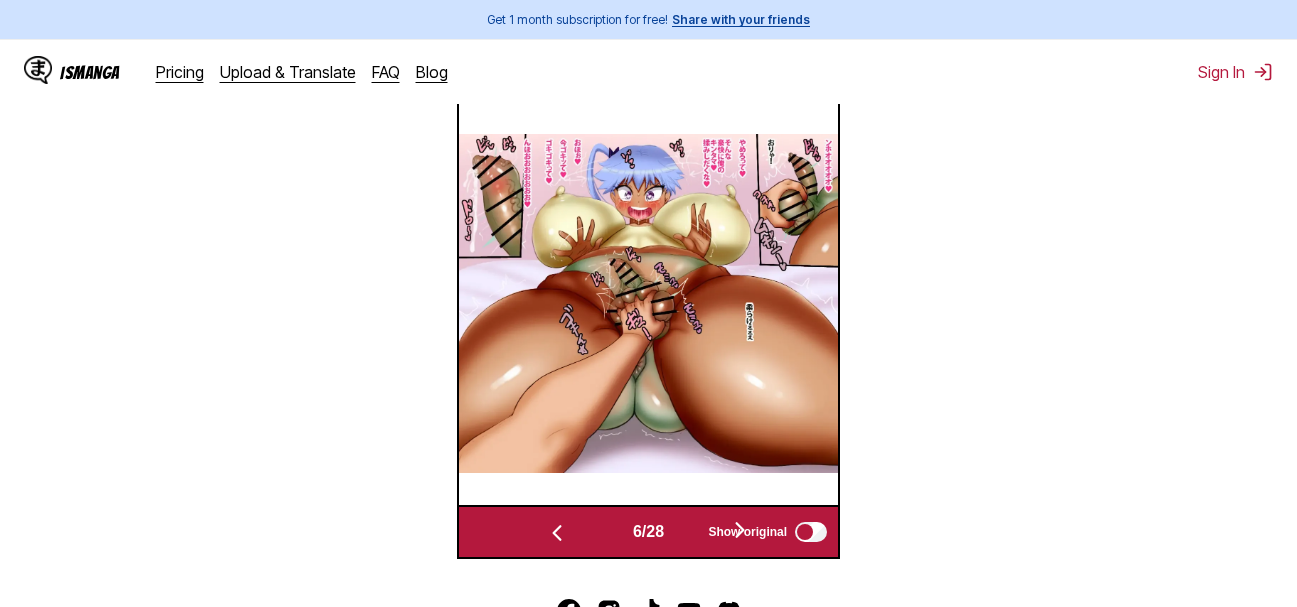 click on "Show original" at bounding box center (747, 532) 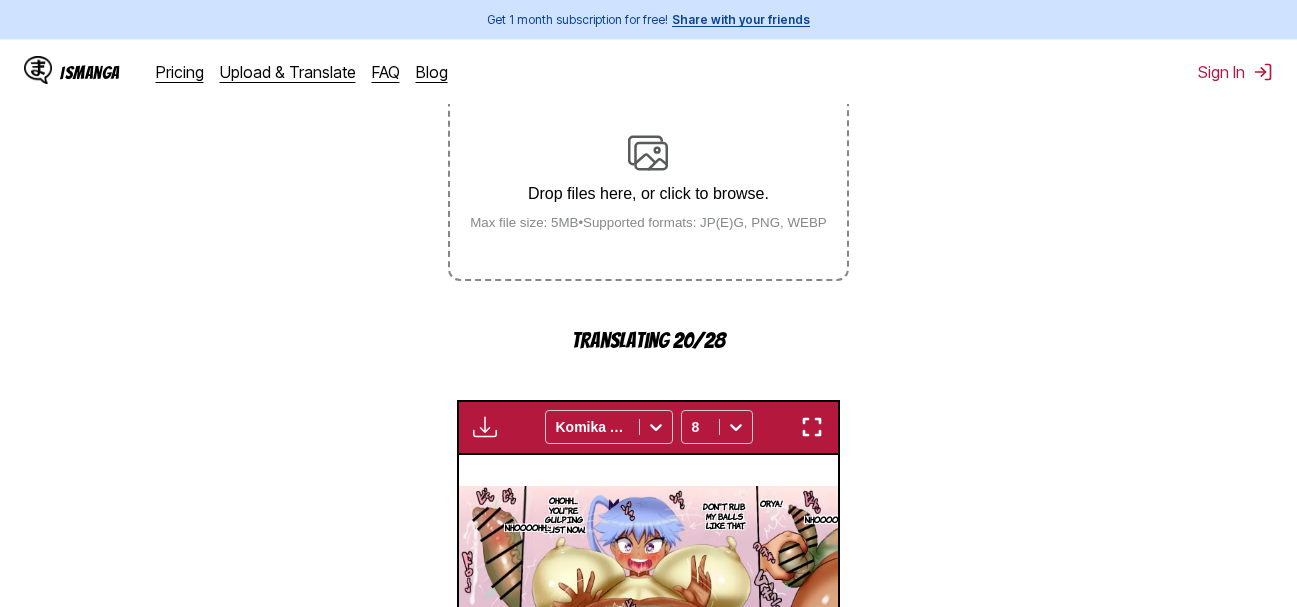 scroll, scrollTop: 394, scrollLeft: 0, axis: vertical 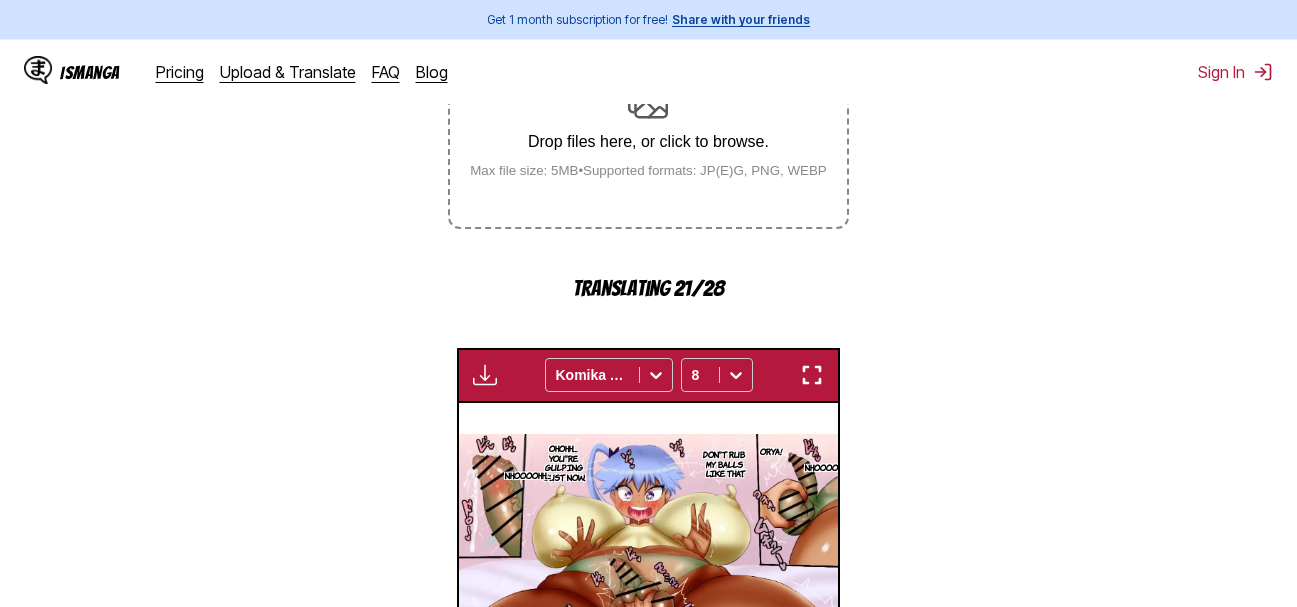 click at bounding box center (812, 375) 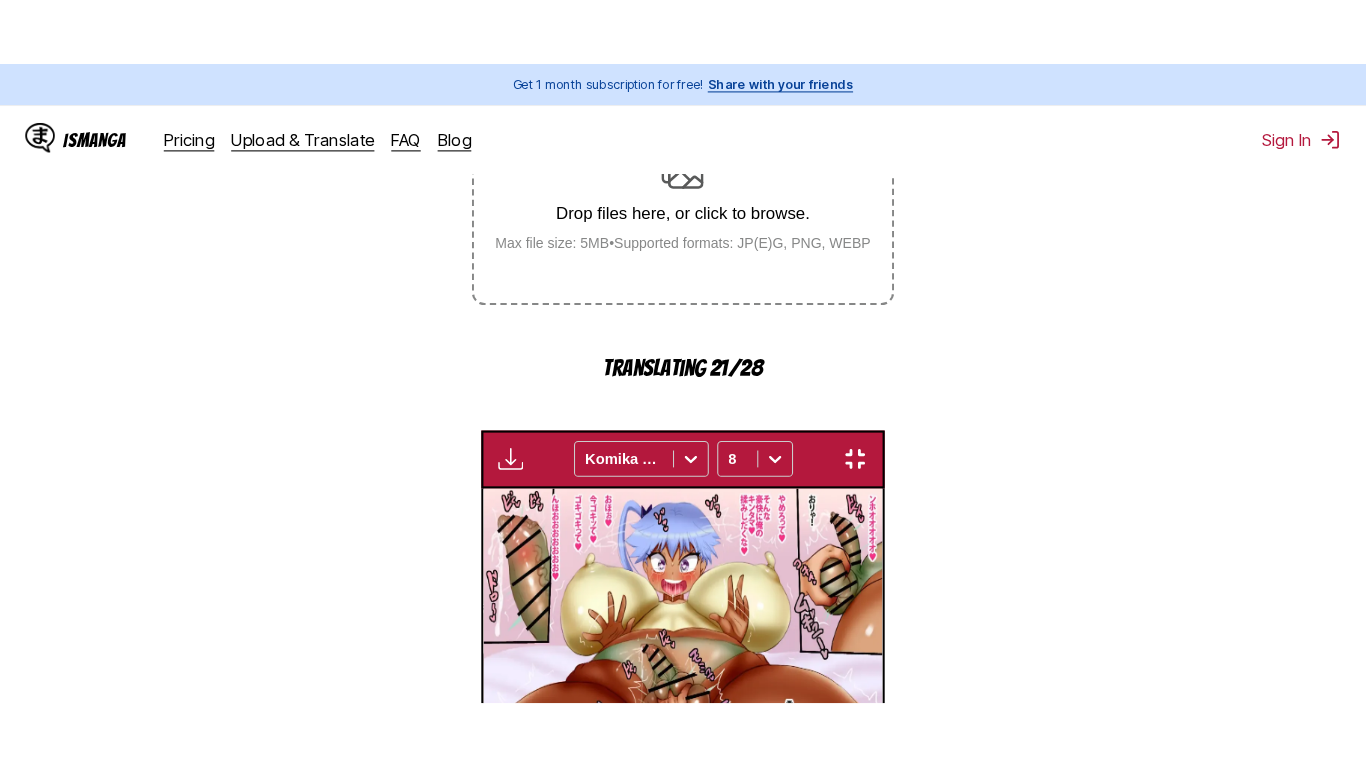 scroll, scrollTop: 241, scrollLeft: 0, axis: vertical 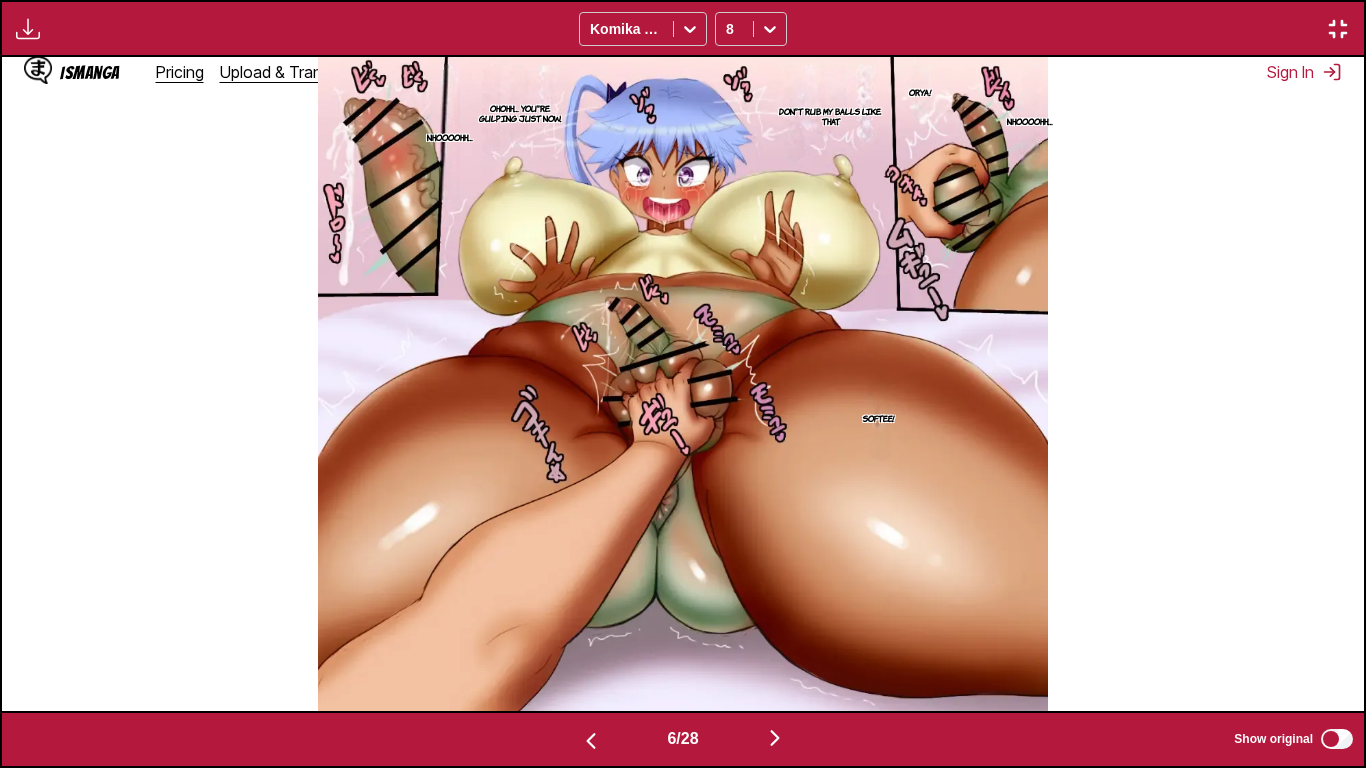 click at bounding box center [591, 741] 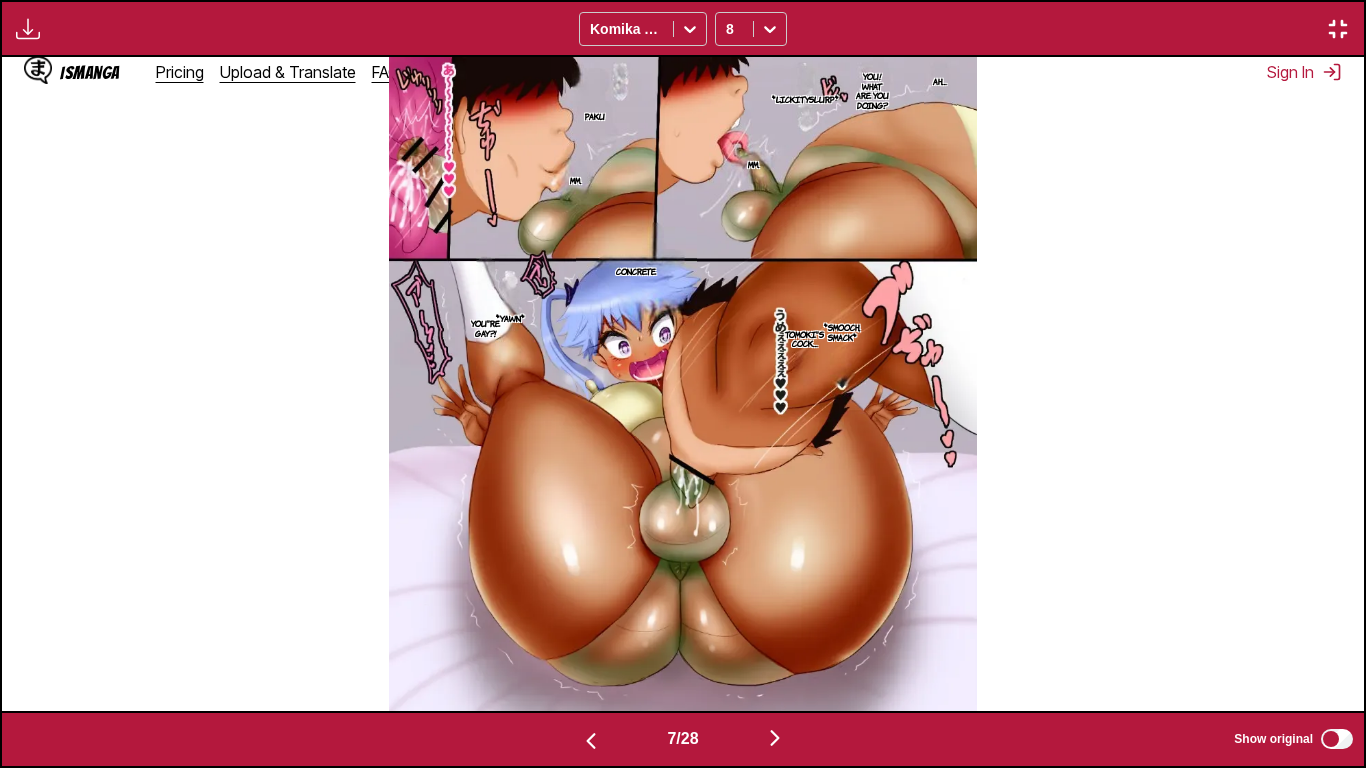 click at bounding box center [591, 741] 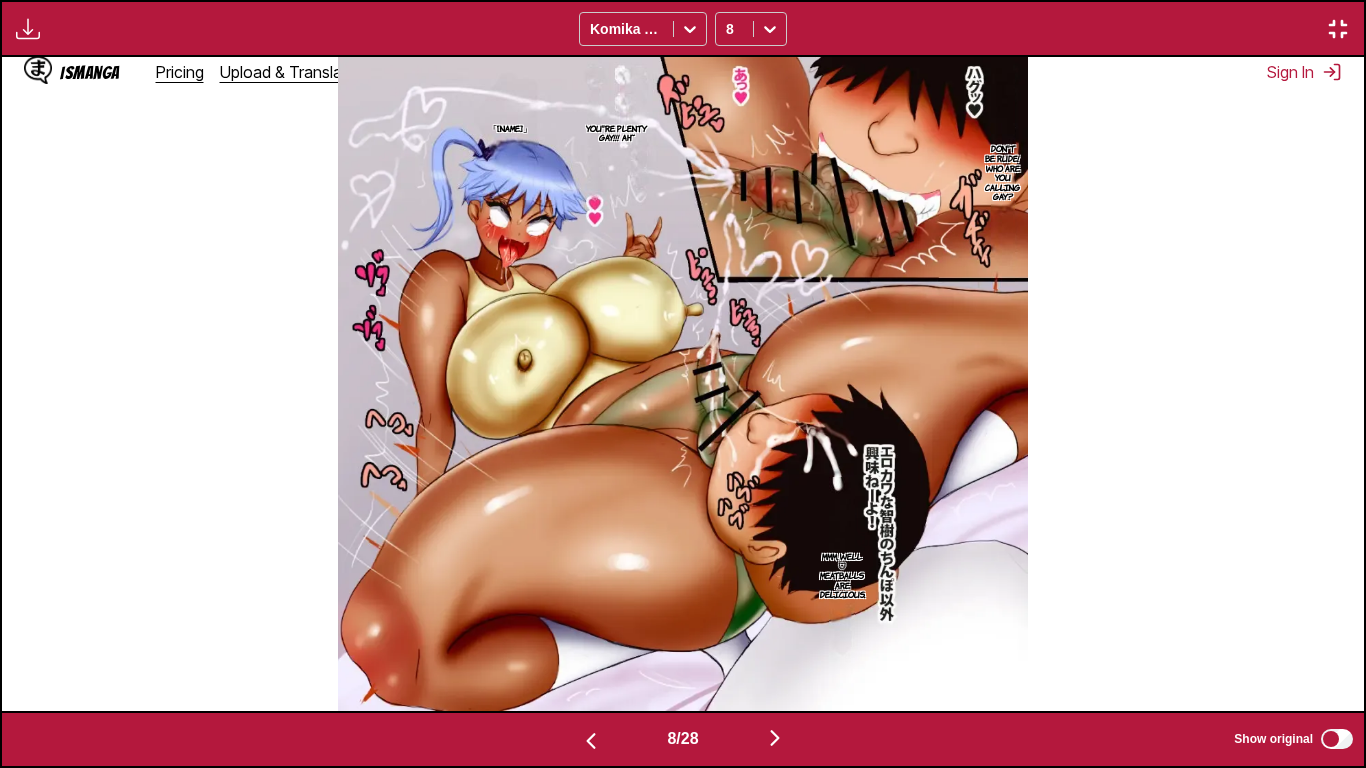 click at bounding box center (591, 741) 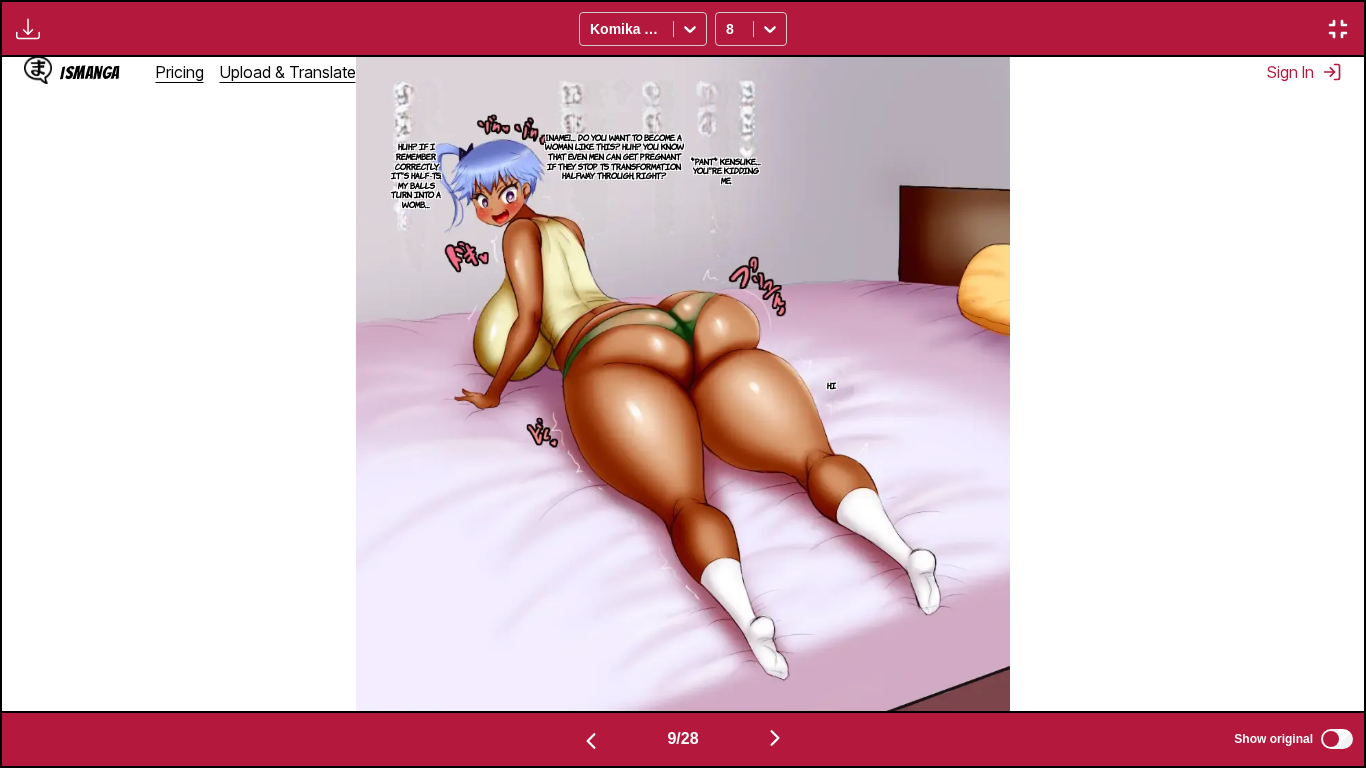 click at bounding box center (591, 741) 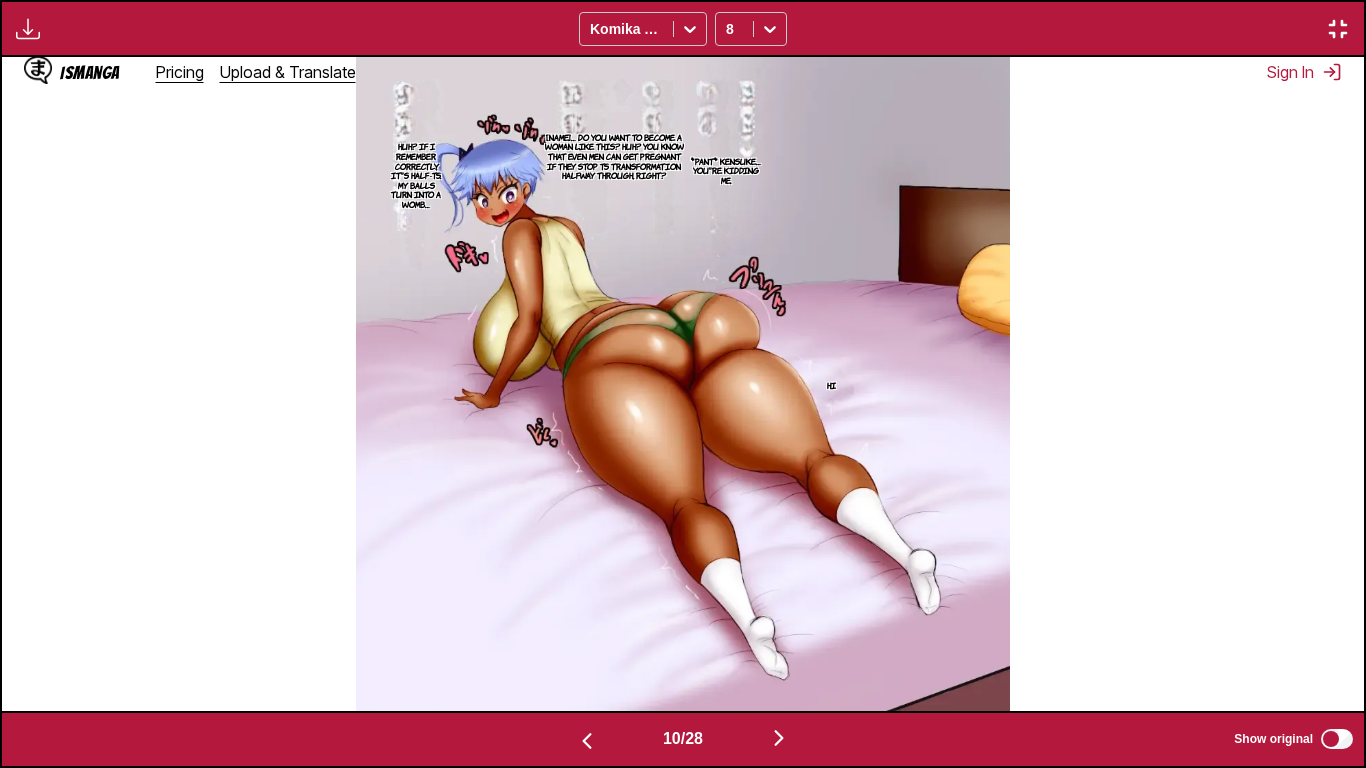 click at bounding box center [587, 741] 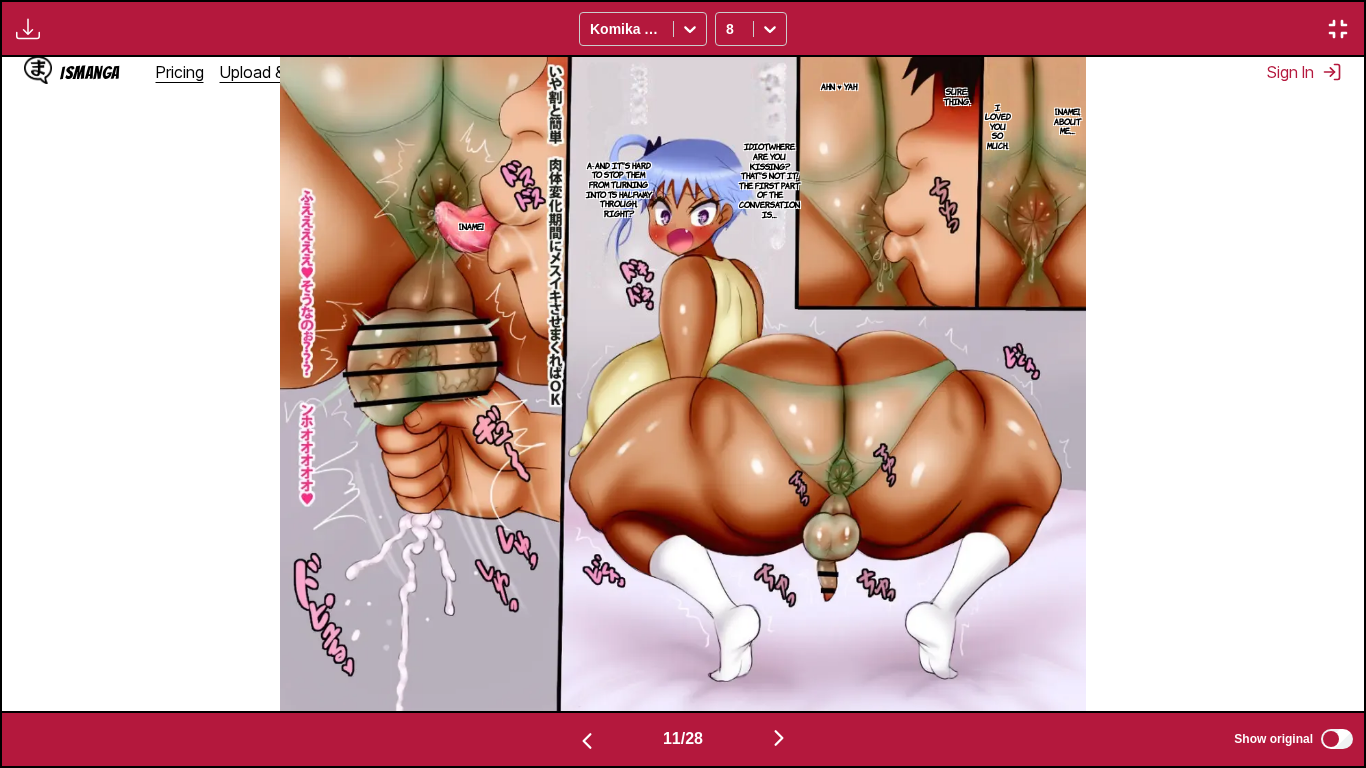 click at bounding box center [587, 741] 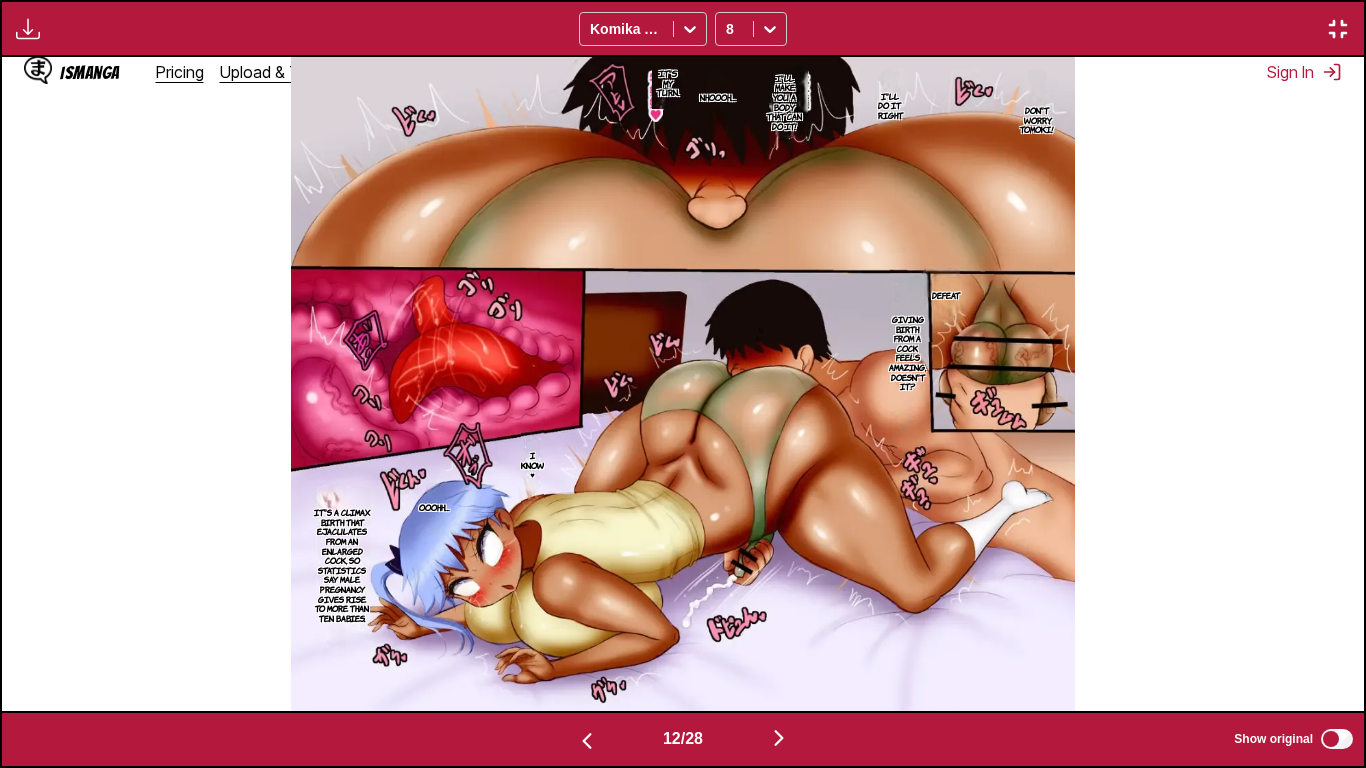 click at bounding box center (587, 741) 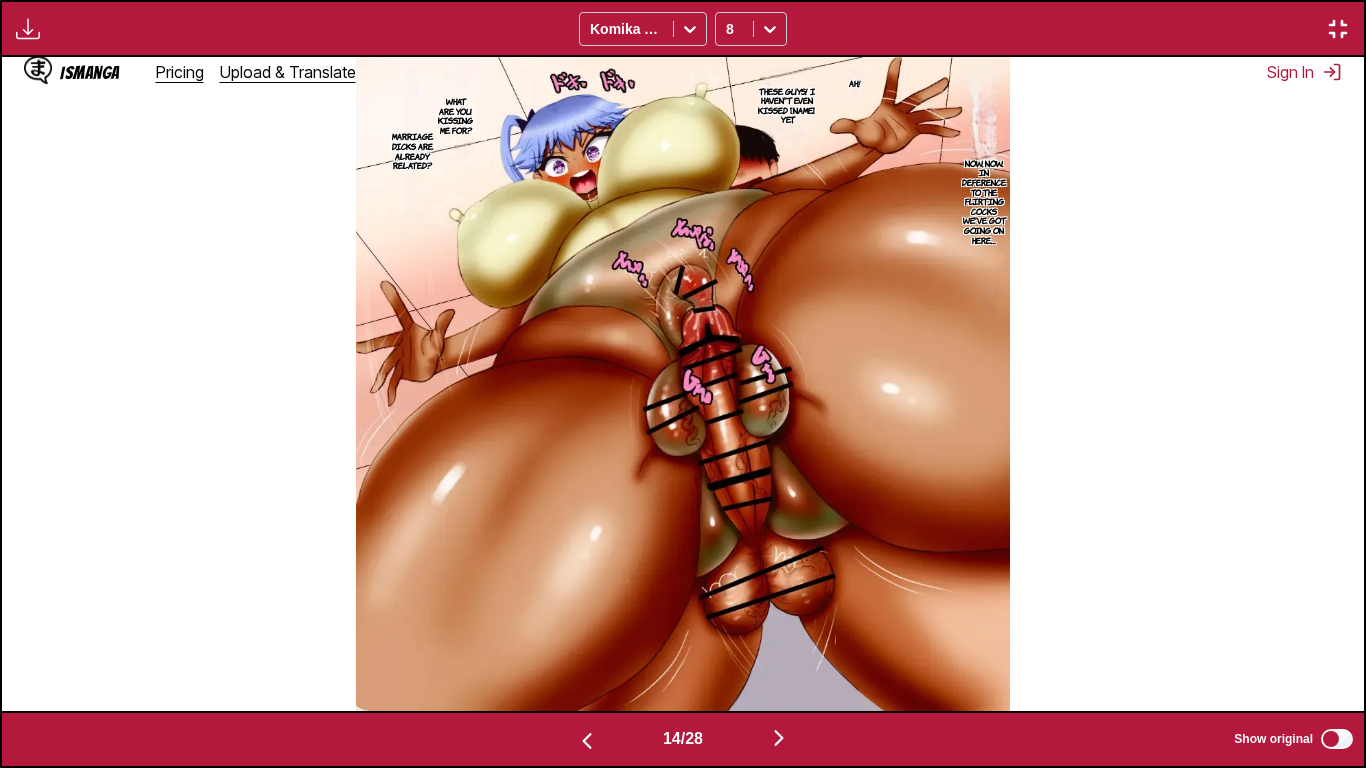 click at bounding box center (587, 741) 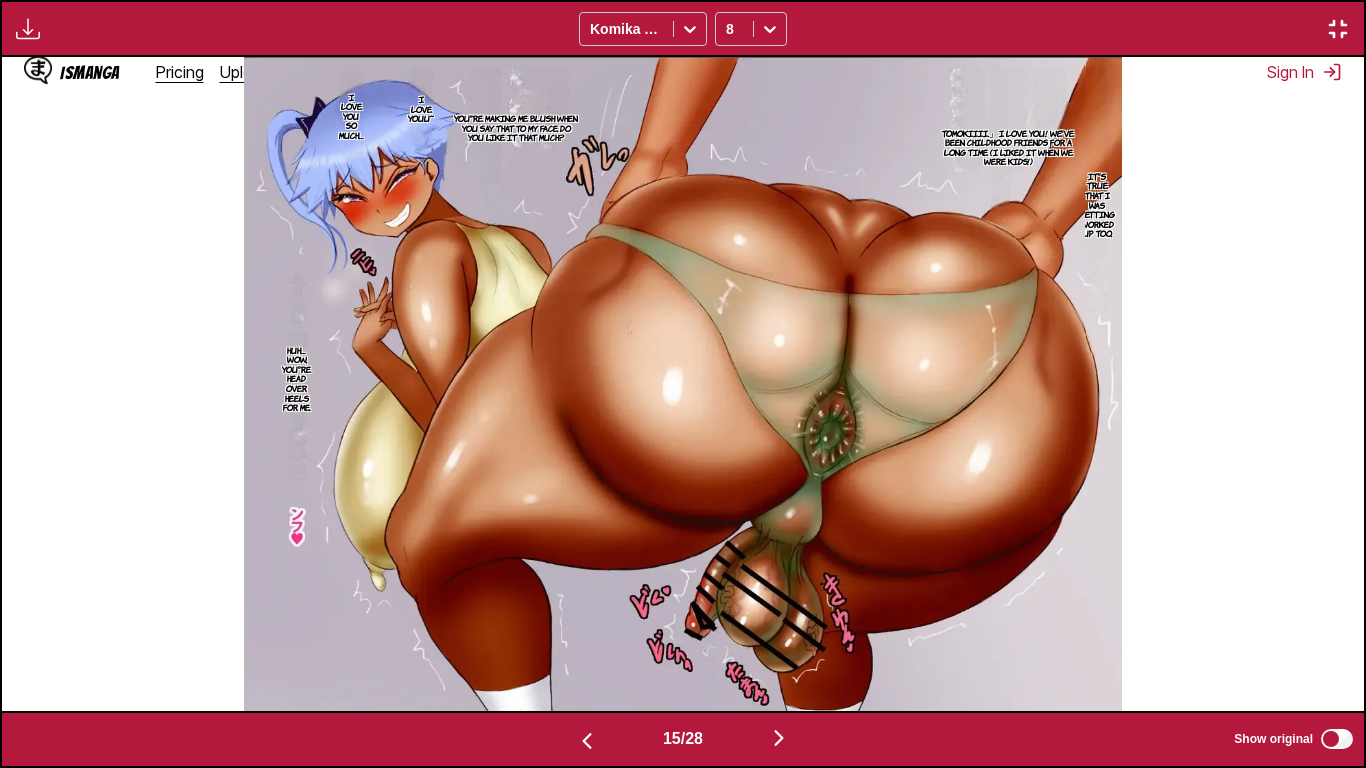 click at bounding box center [587, 741] 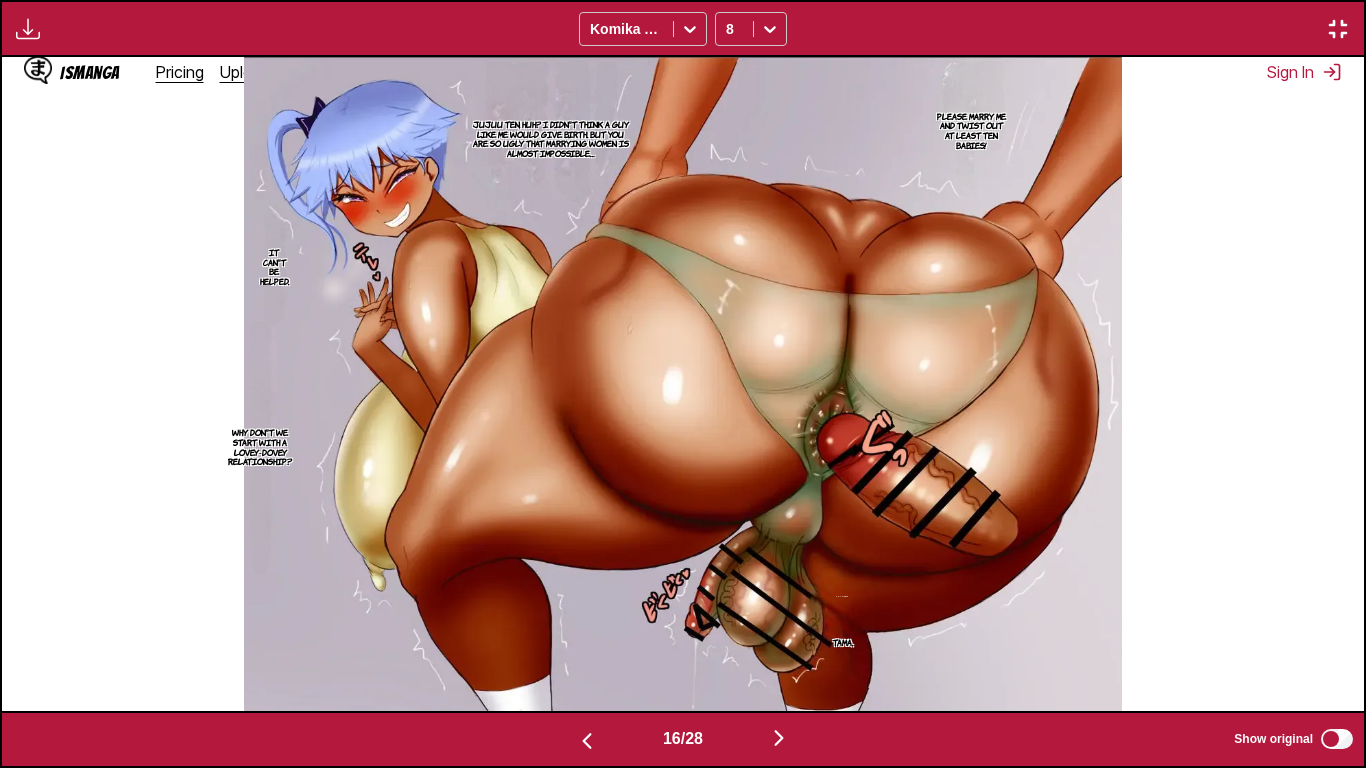 click at bounding box center (587, 741) 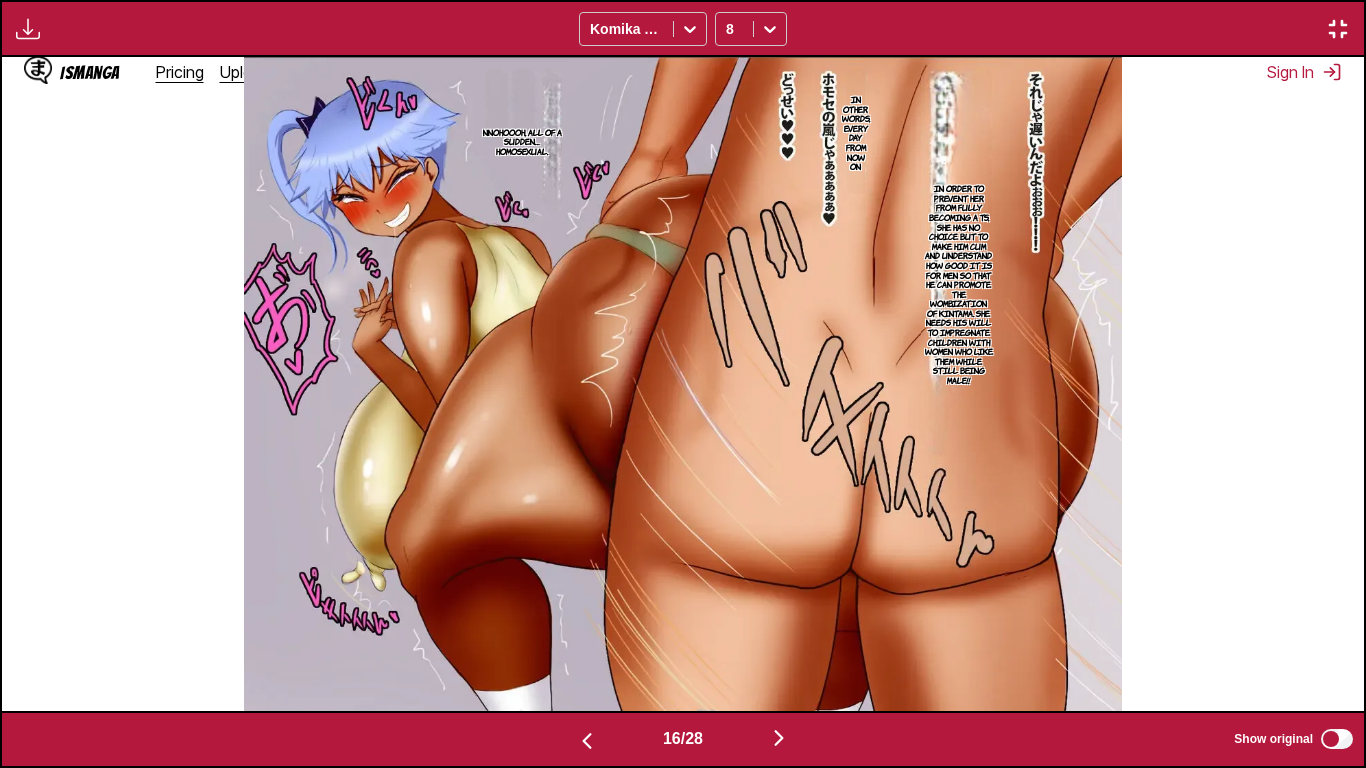 click at bounding box center (587, 741) 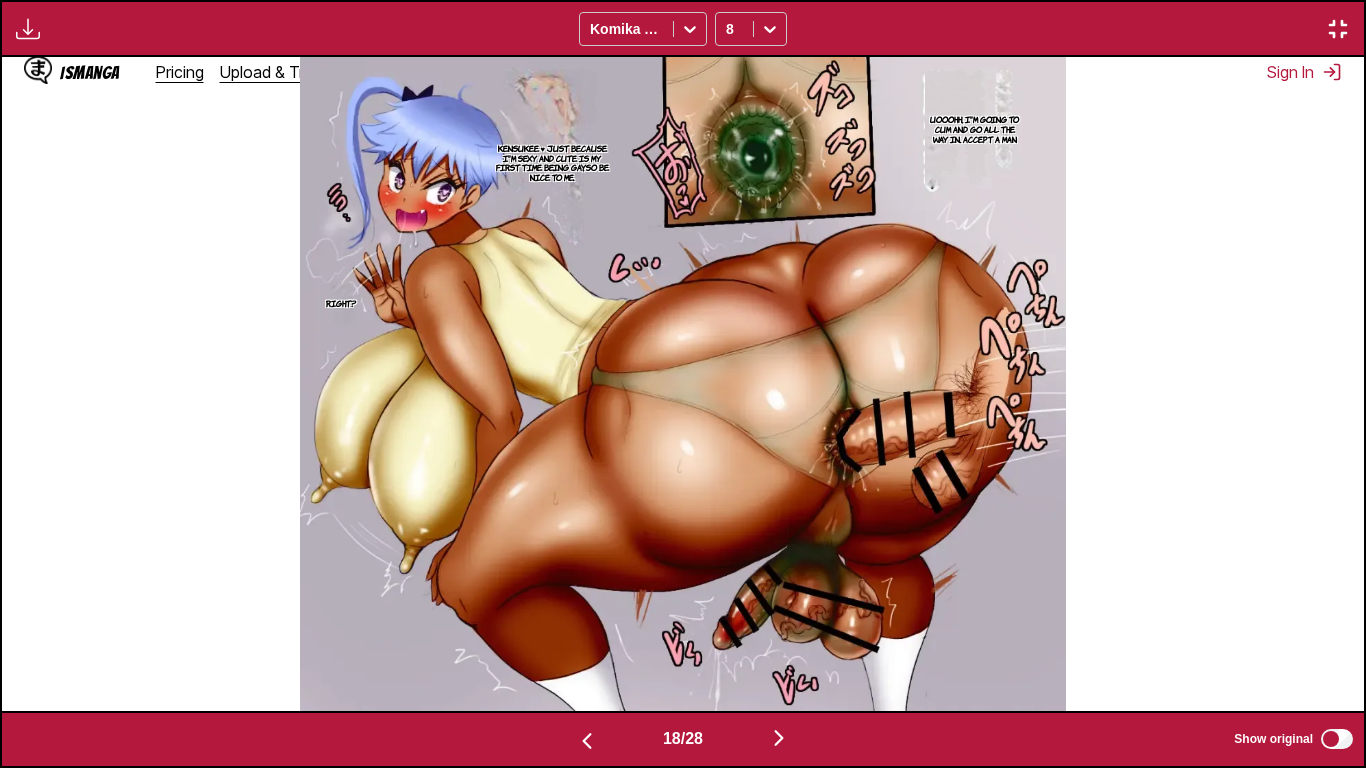 click at bounding box center (587, 741) 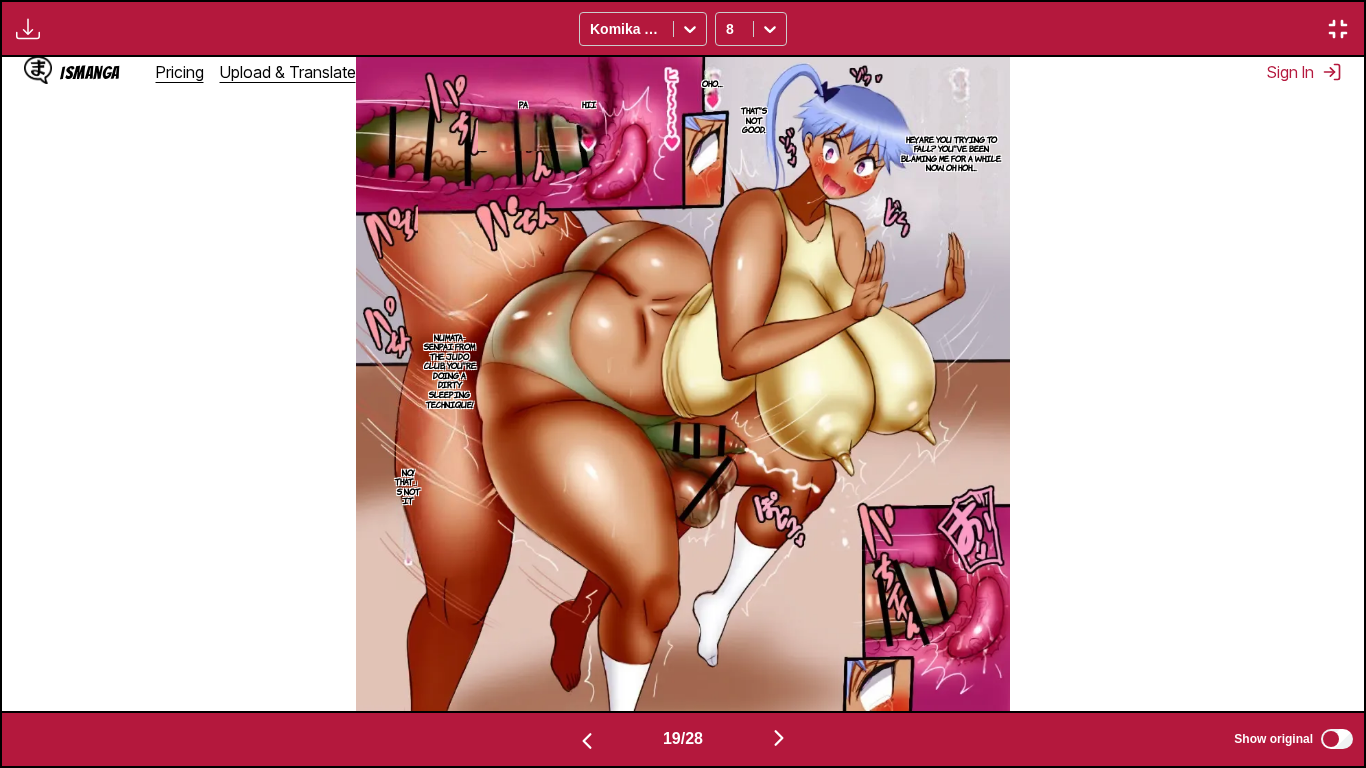 click at bounding box center [587, 741] 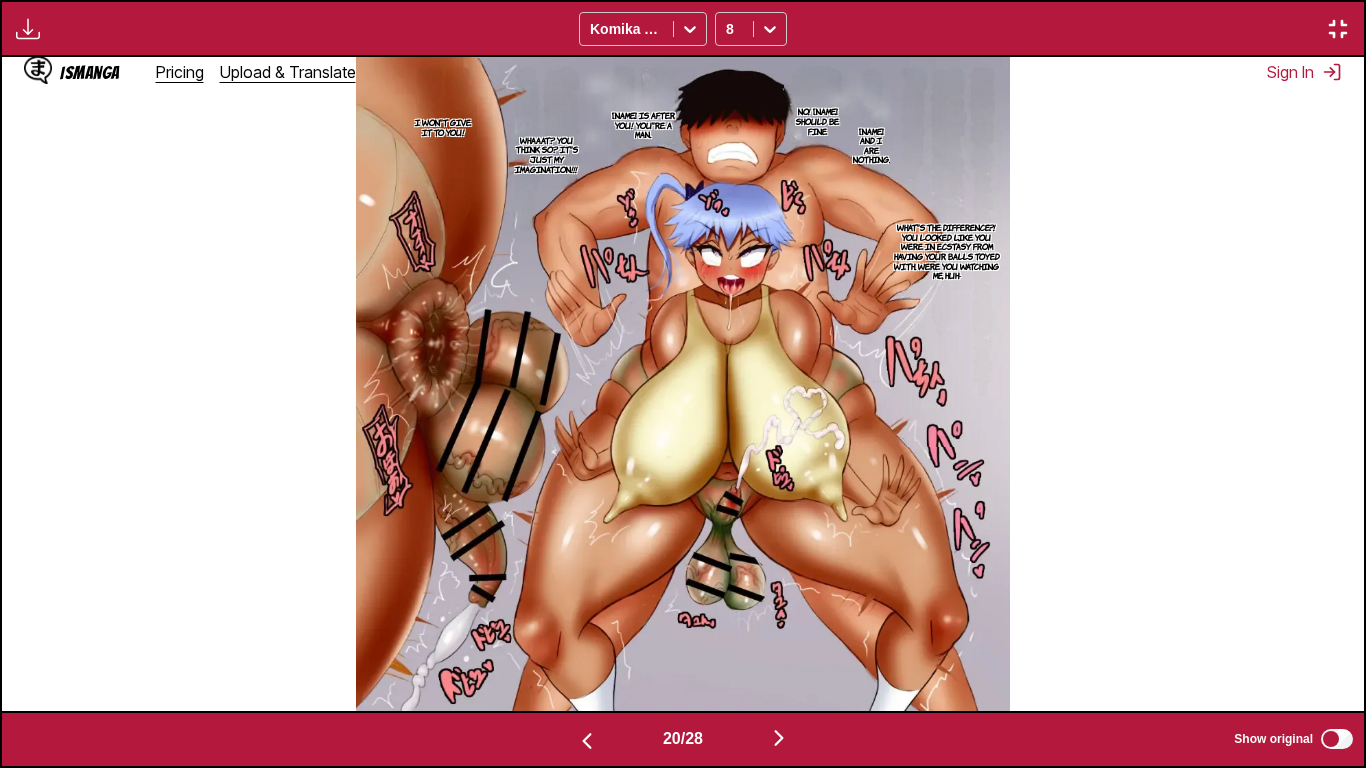 click at bounding box center (587, 741) 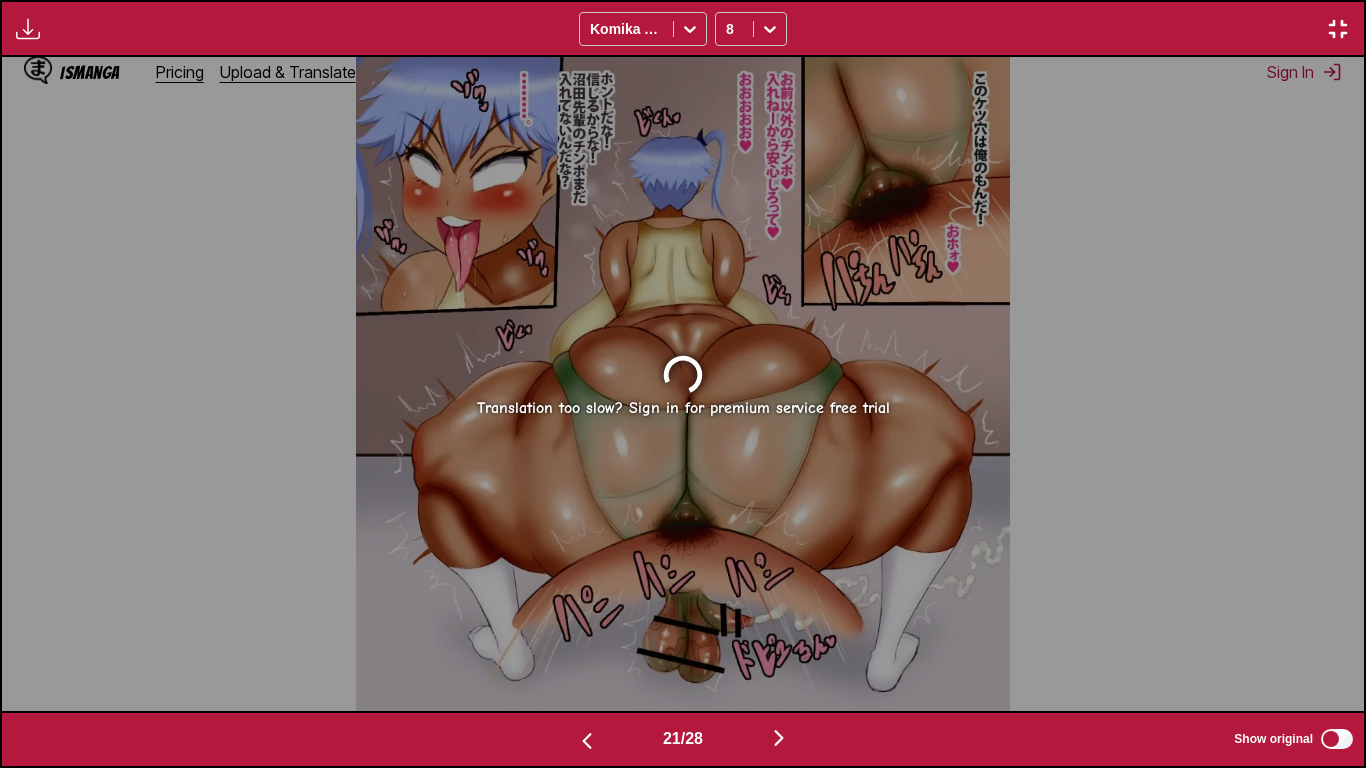 click at bounding box center [587, 741] 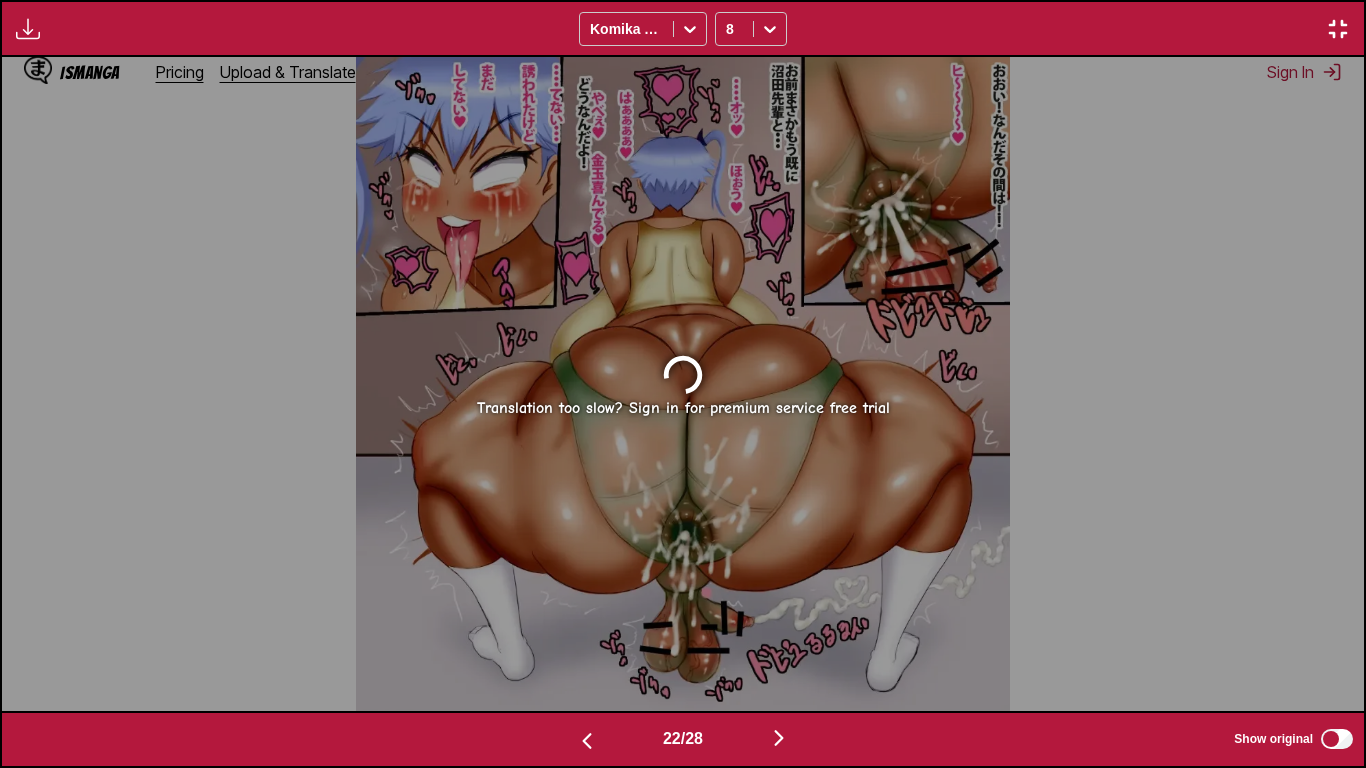 click at bounding box center [587, 741] 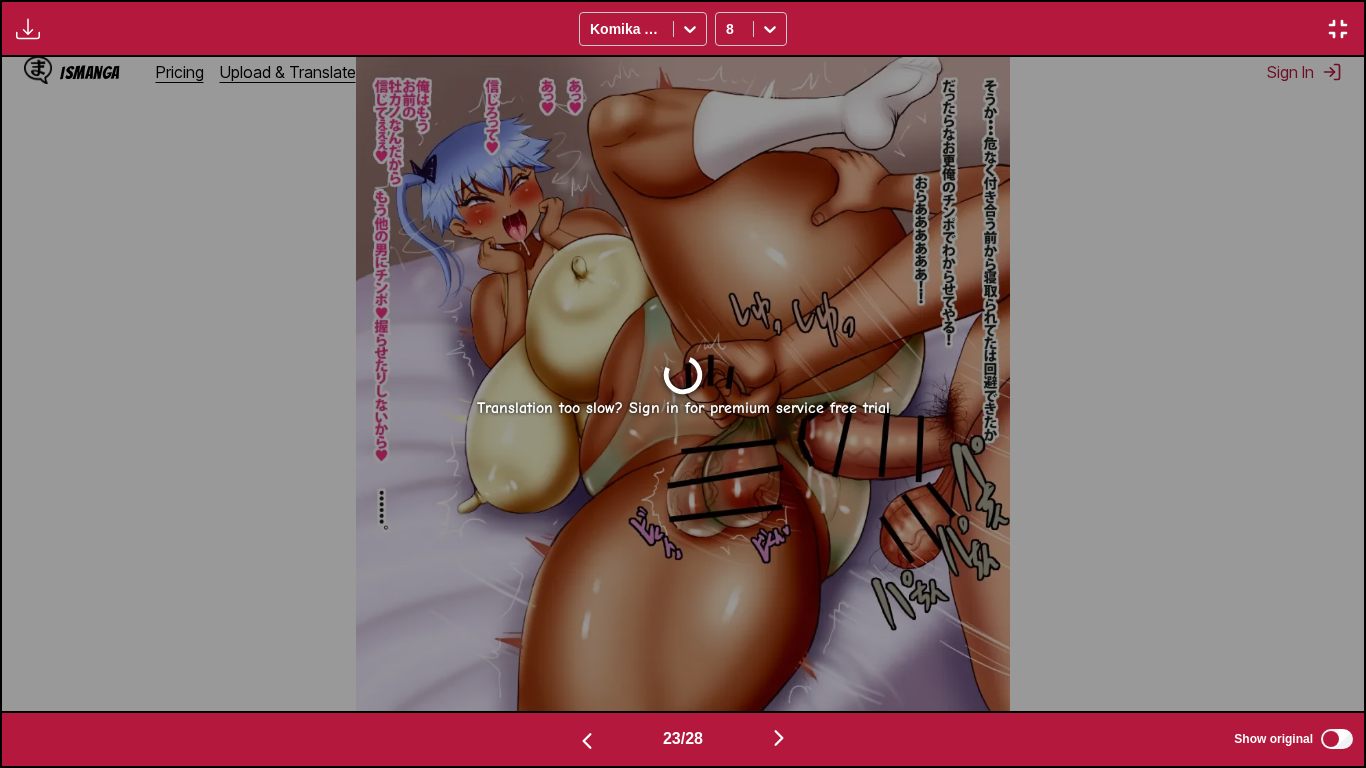 click at bounding box center [587, 741] 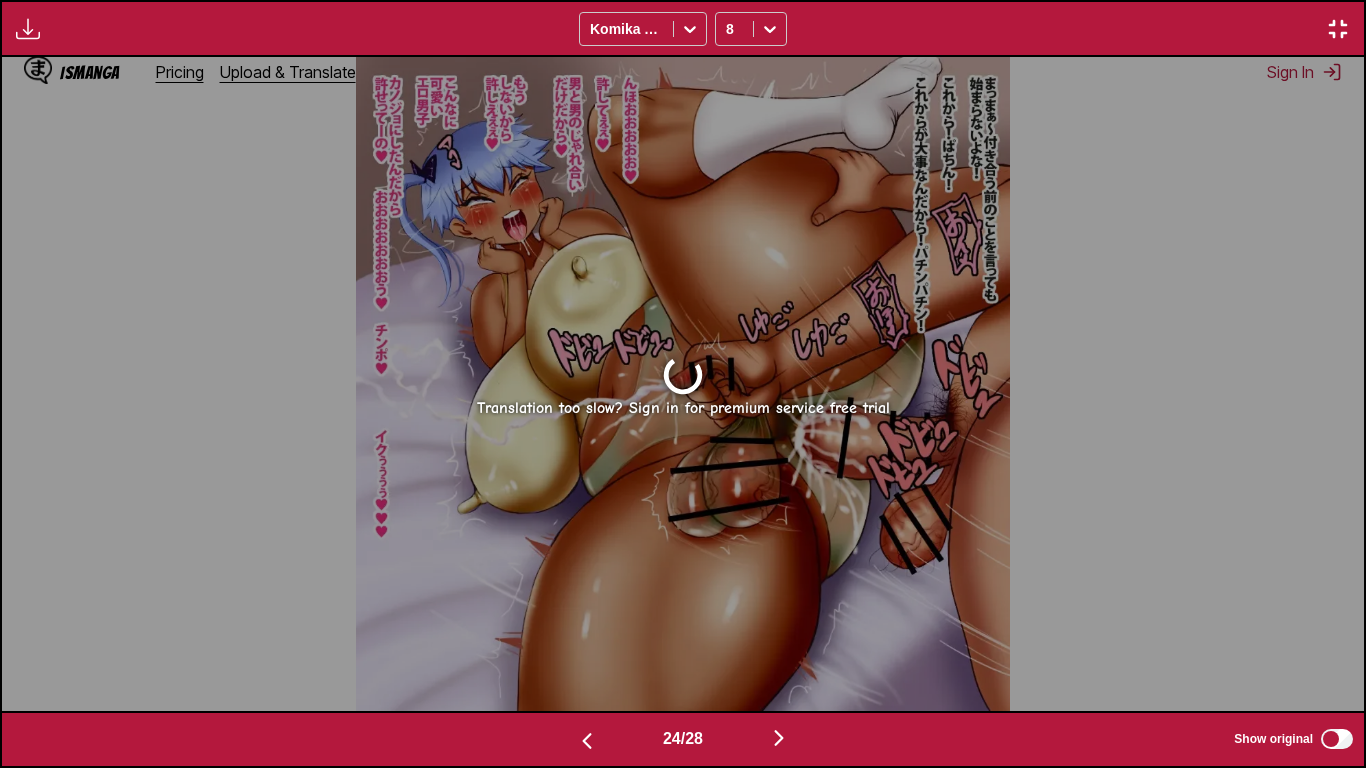 click at bounding box center (587, 741) 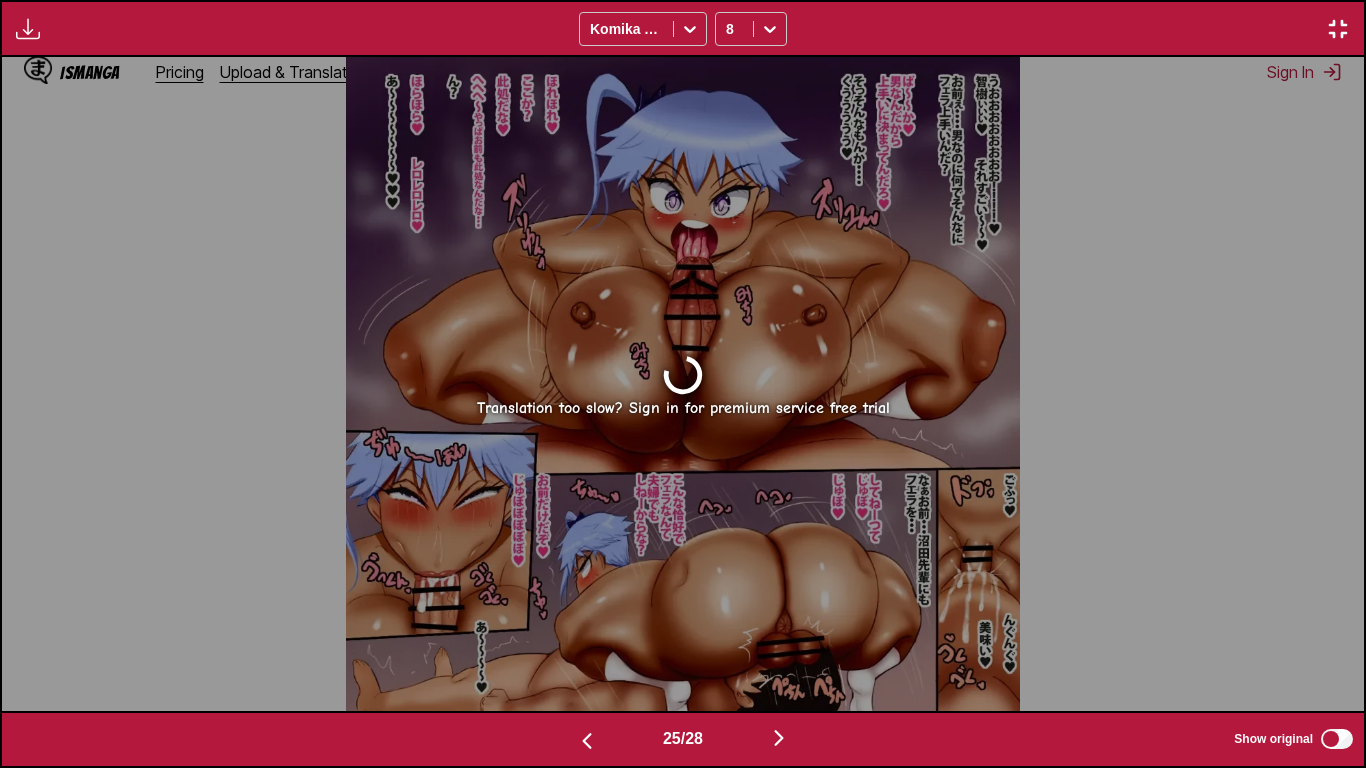 click at bounding box center [587, 741] 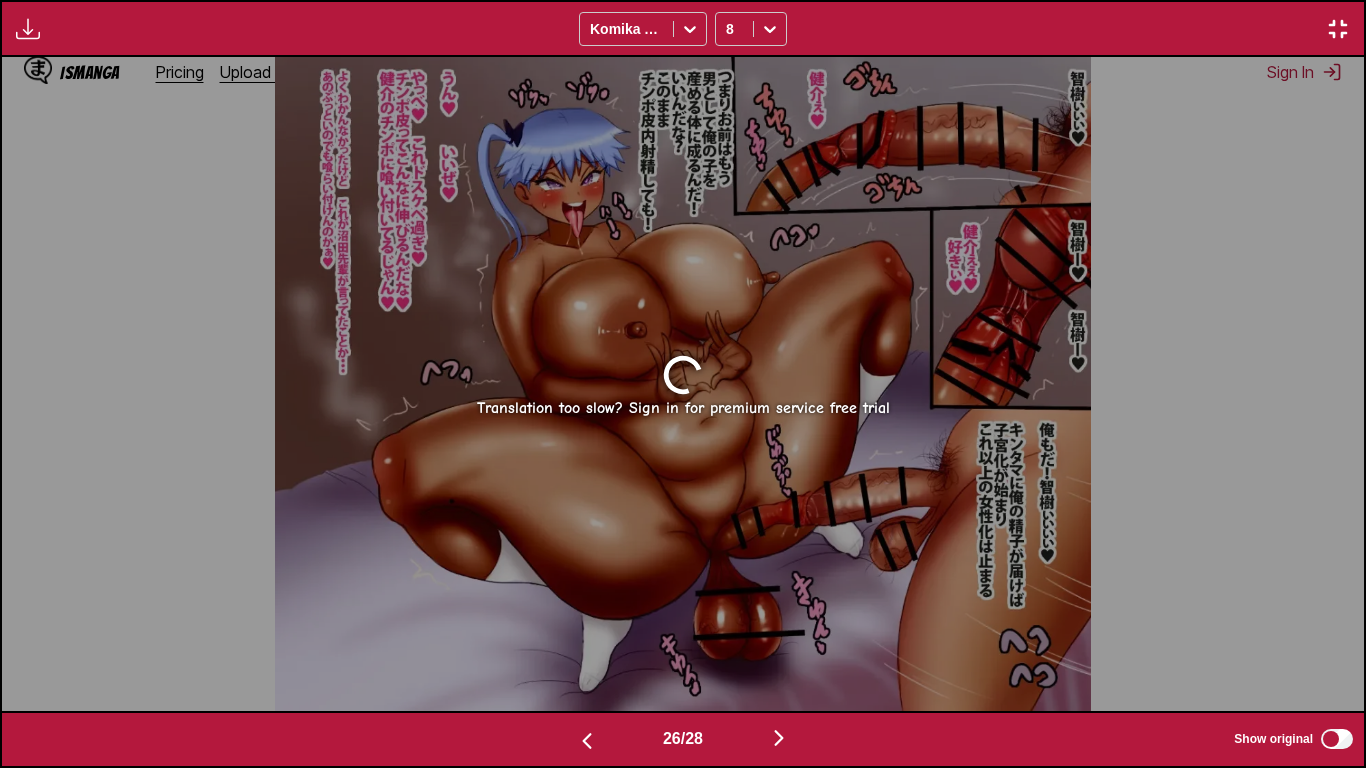 click at bounding box center (587, 741) 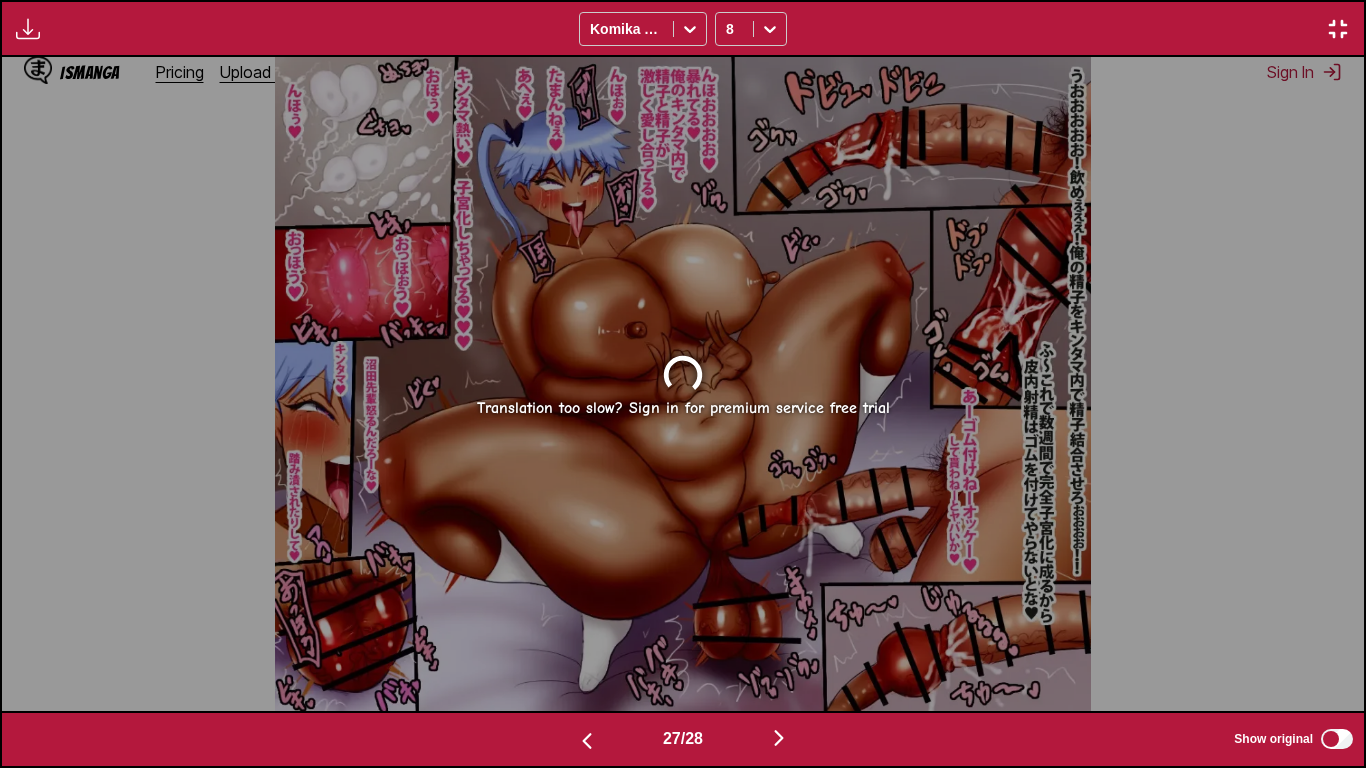 click at bounding box center [587, 741] 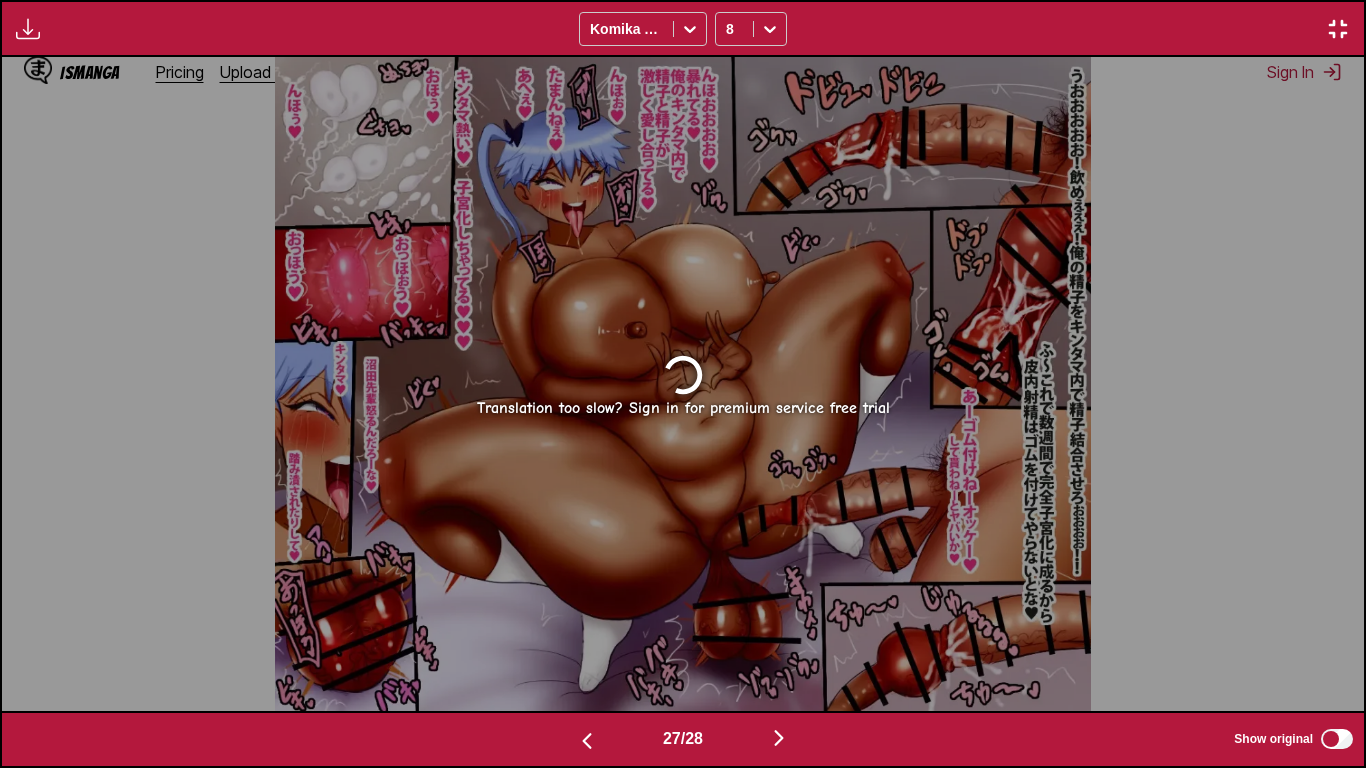 scroll, scrollTop: 0, scrollLeft: 36774, axis: horizontal 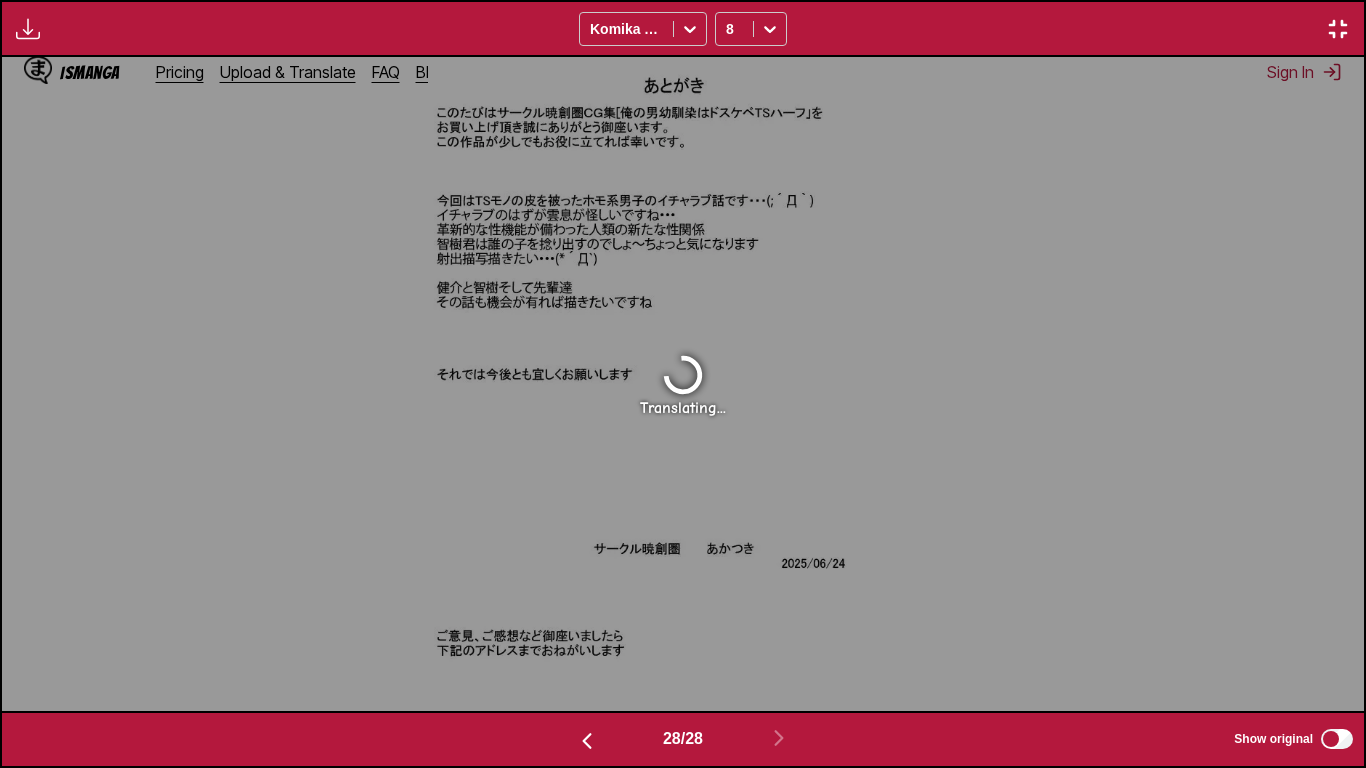 click at bounding box center (1338, 29) 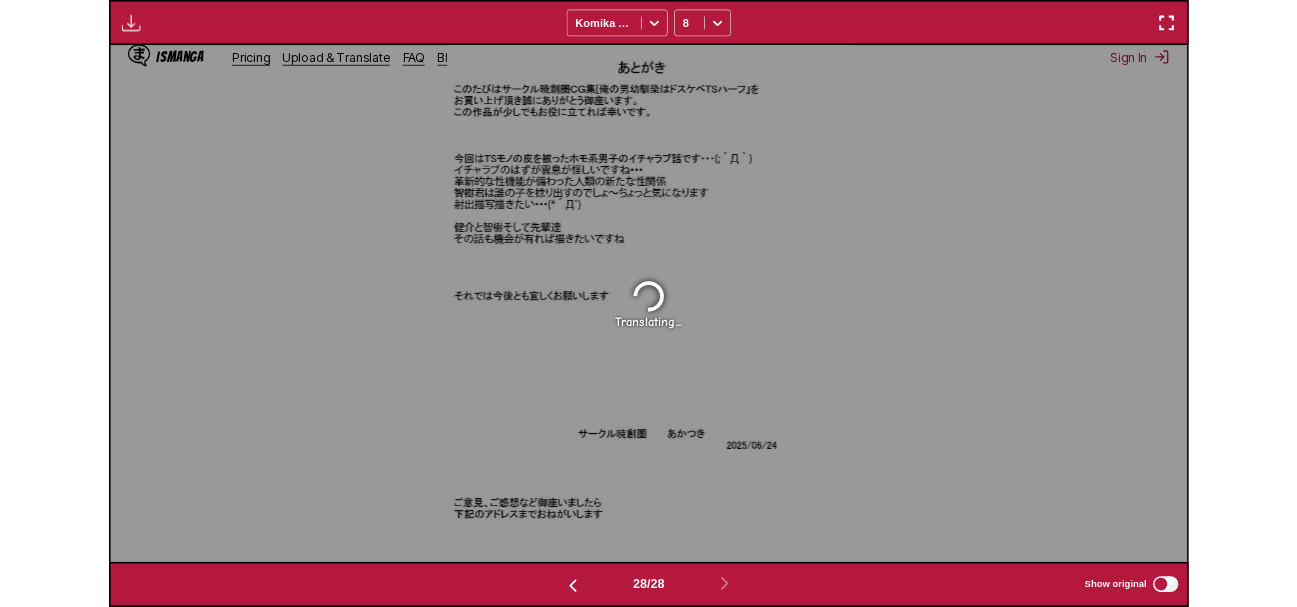scroll, scrollTop: 594, scrollLeft: 0, axis: vertical 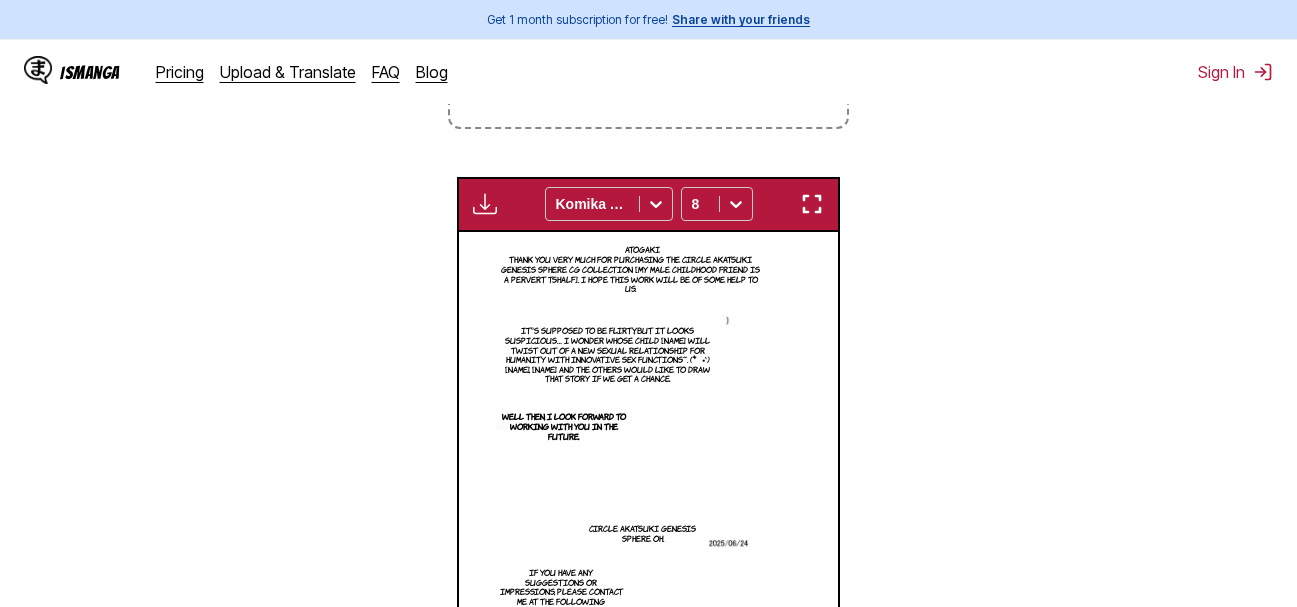 click at bounding box center (485, 204) 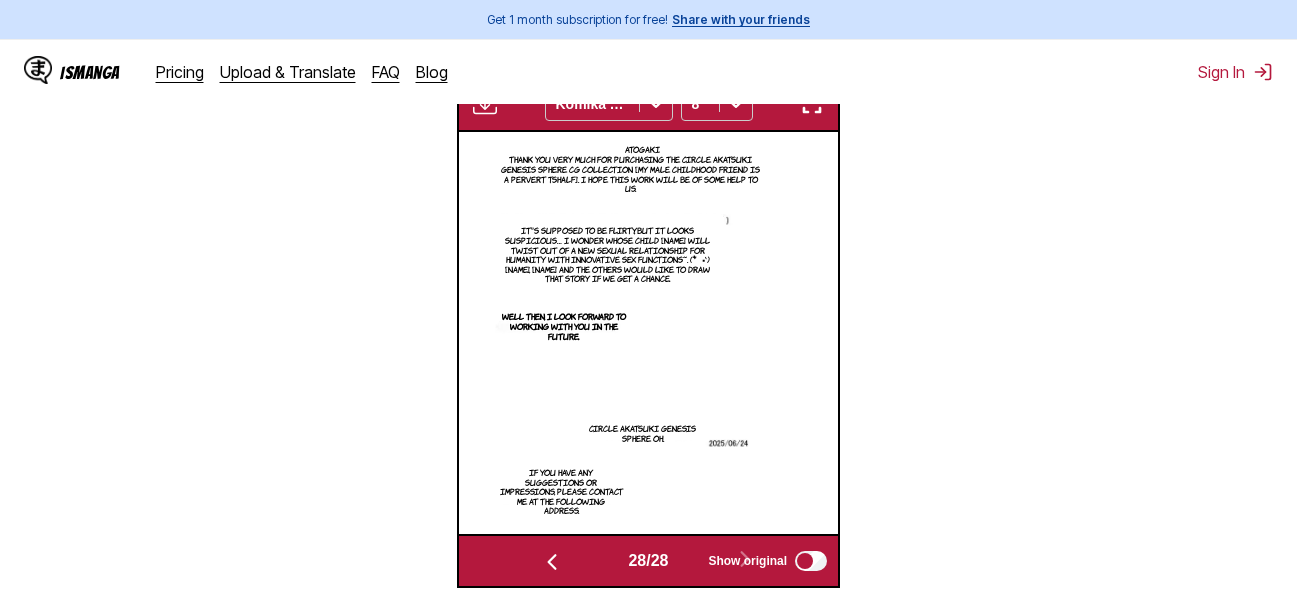 scroll, scrollTop: 494, scrollLeft: 0, axis: vertical 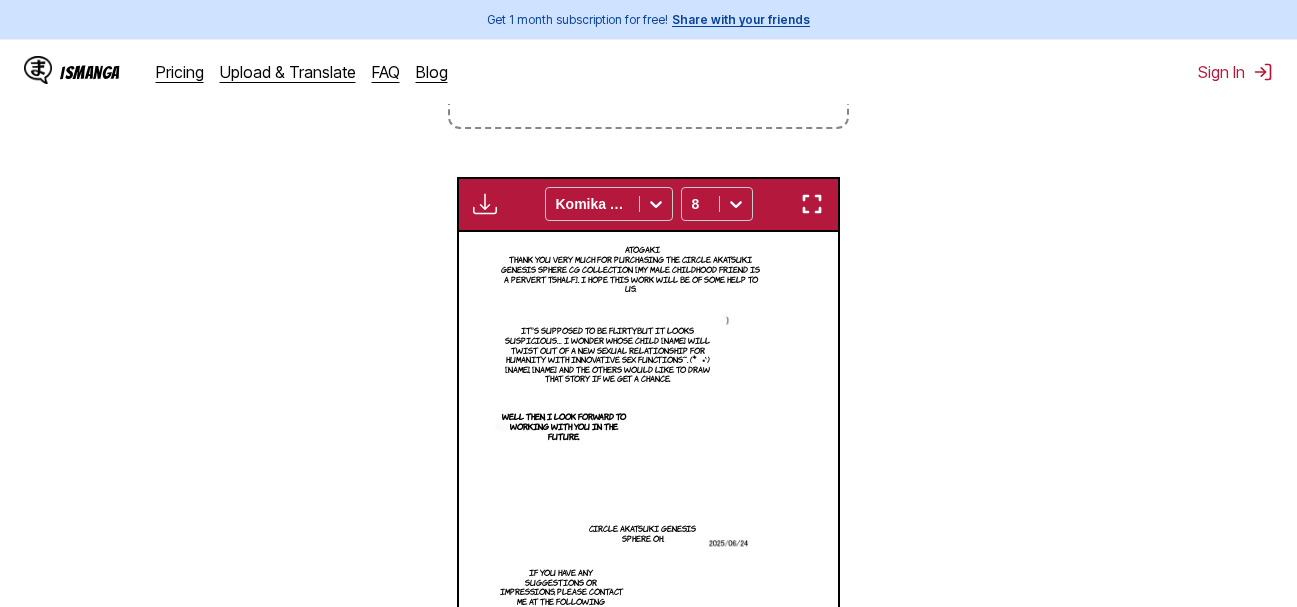 click on "From Japanese To English Drop files here, or click to browse. Max file size: 5MB  •  Supported formats: JP(E)G, PNG, WEBP Available for premium users only Komika Axis [NUMBER] , you're going to become my child! Right? Even if I ejaculate in the skin [NUMBER] times… Even if you don't want to give me a blowjob dressed like this Sperm What do you mean? So what are you gonna do, [NAME]? [NAME] from the soccer club told you, didn't she? A handsome guy… Hmm, what should I do? [NAME] from the judo club told me too. Hey, what should I do? [NAME]! Iki Don't you like [NAME]senpai? That's why you turned into a TS, right? You think so? I don't really get it. And besides, i haven ' t fully turned into a woman yet! Look, it's still attached. It is only the first change You're still poking fun at me. I heard that even if you gulp it down, the desire to have a boy who likes TS is working as an effect and turning into ATS Wha!? Ugh!! Hmm, you're fine even if I go out with [NAME]senpai? That can't be!!!! But… Ugh Aaargh!! Ii" at bounding box center (648, 256) 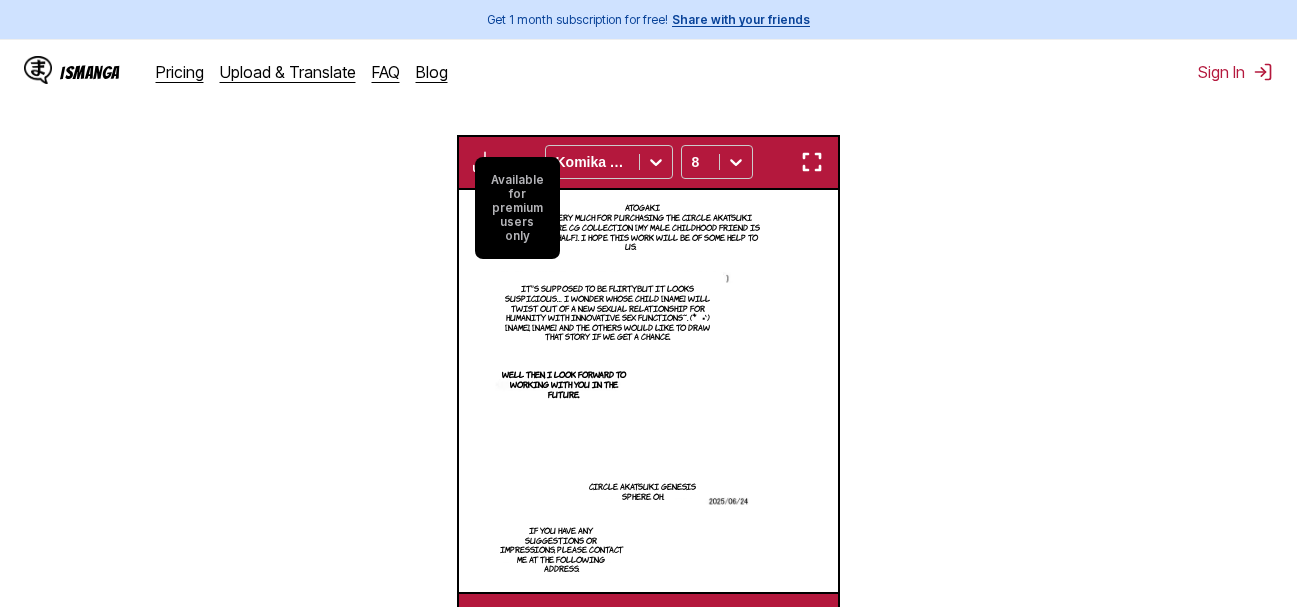 scroll, scrollTop: 364, scrollLeft: 0, axis: vertical 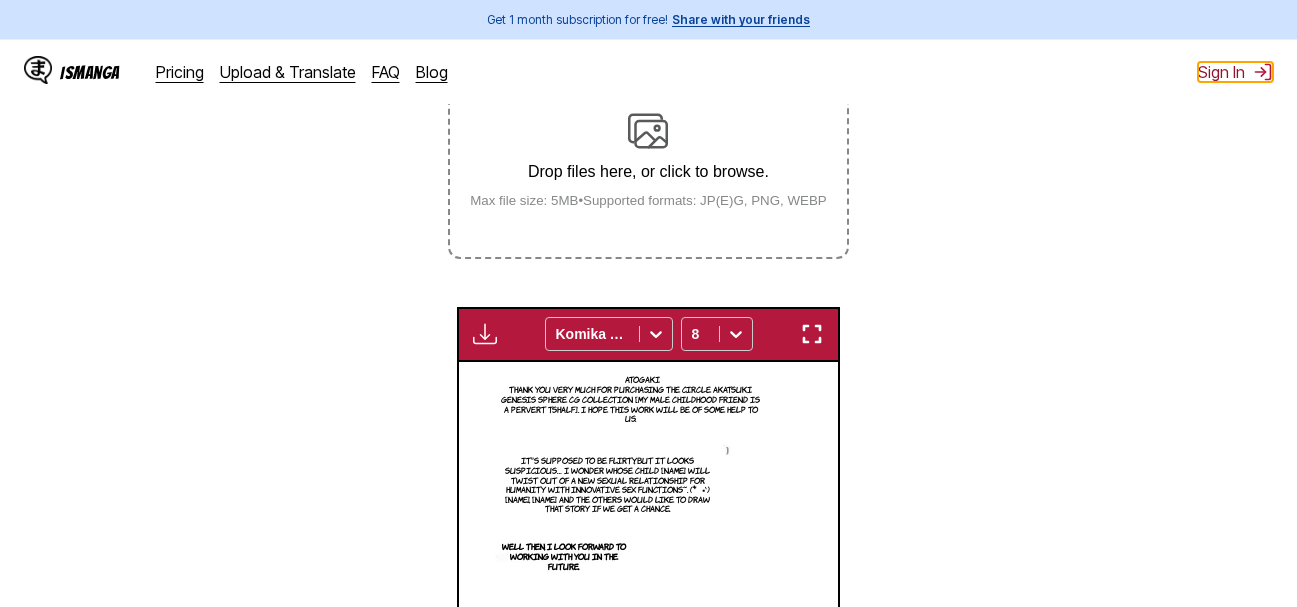 click on "Sign In" at bounding box center [1235, 72] 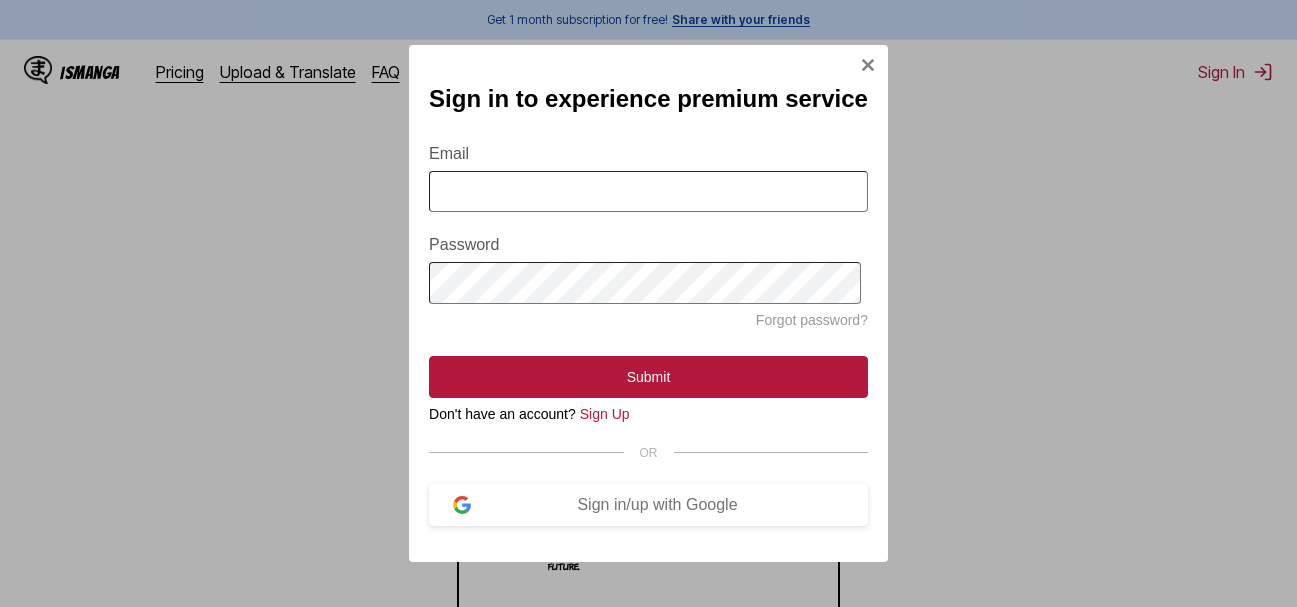 click on "Email" at bounding box center [648, 191] 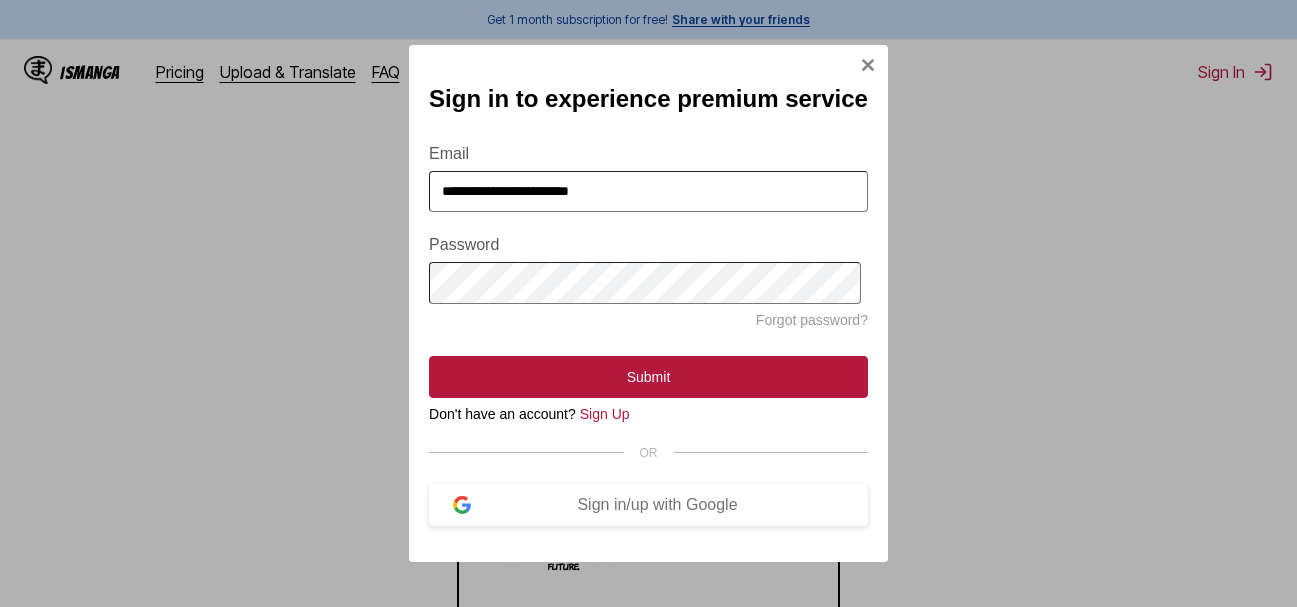 drag, startPoint x: 624, startPoint y: 194, endPoint x: 441, endPoint y: 194, distance: 183 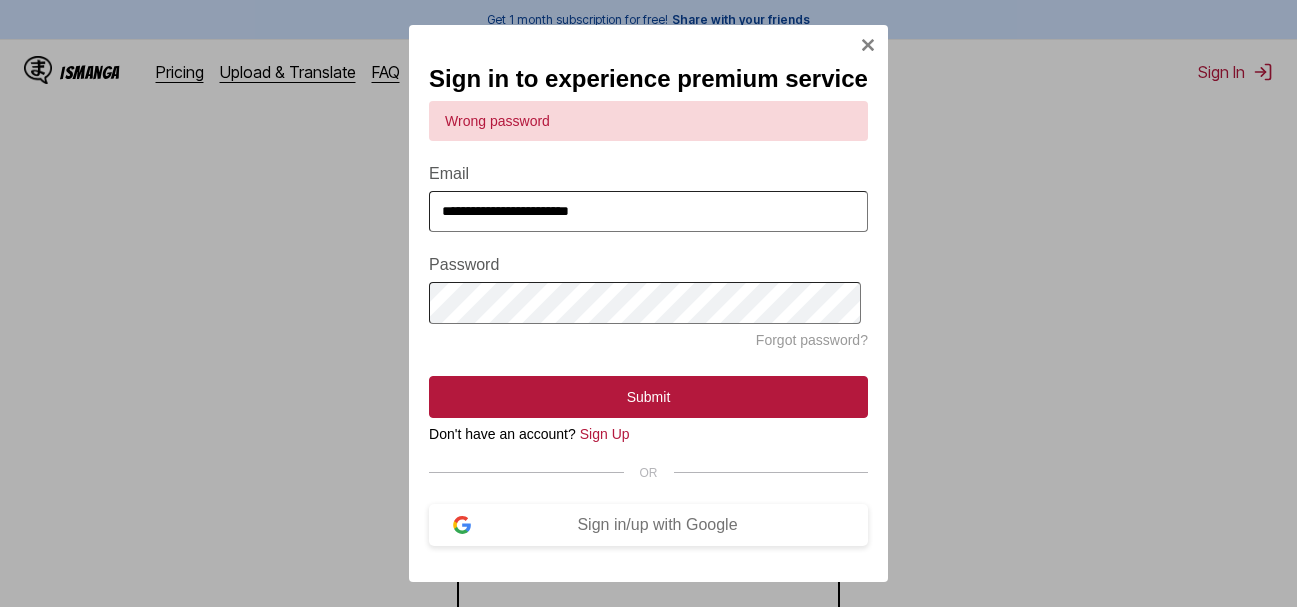 click on "**********" at bounding box center [648, 303] 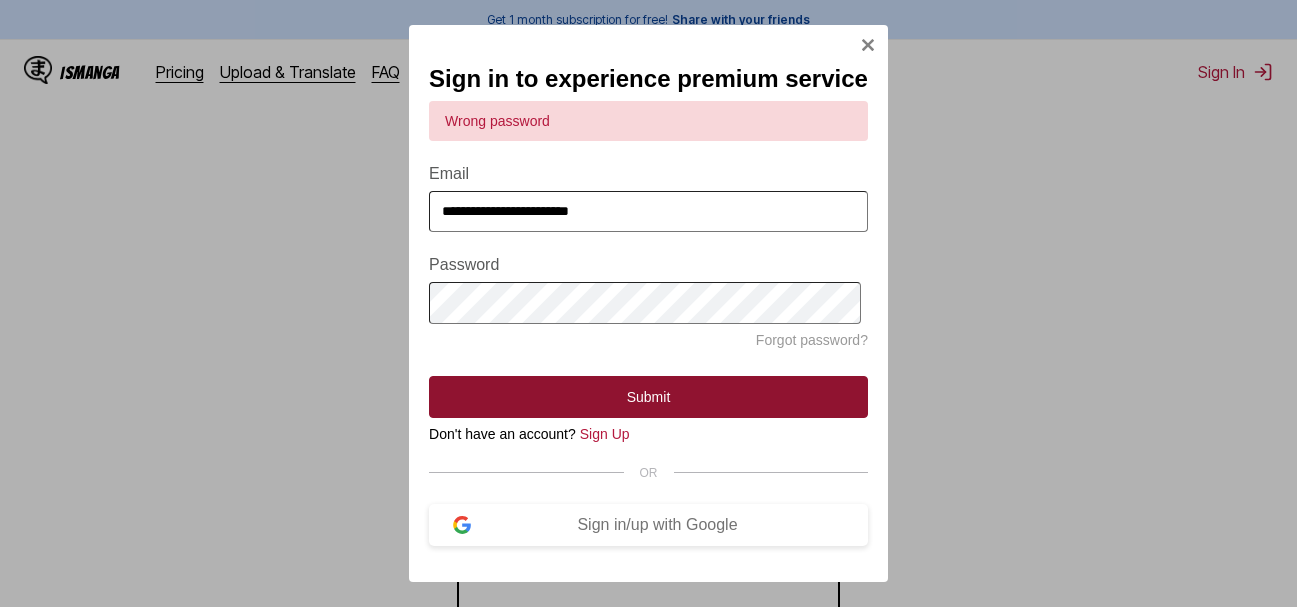 click on "Submit" at bounding box center (648, 397) 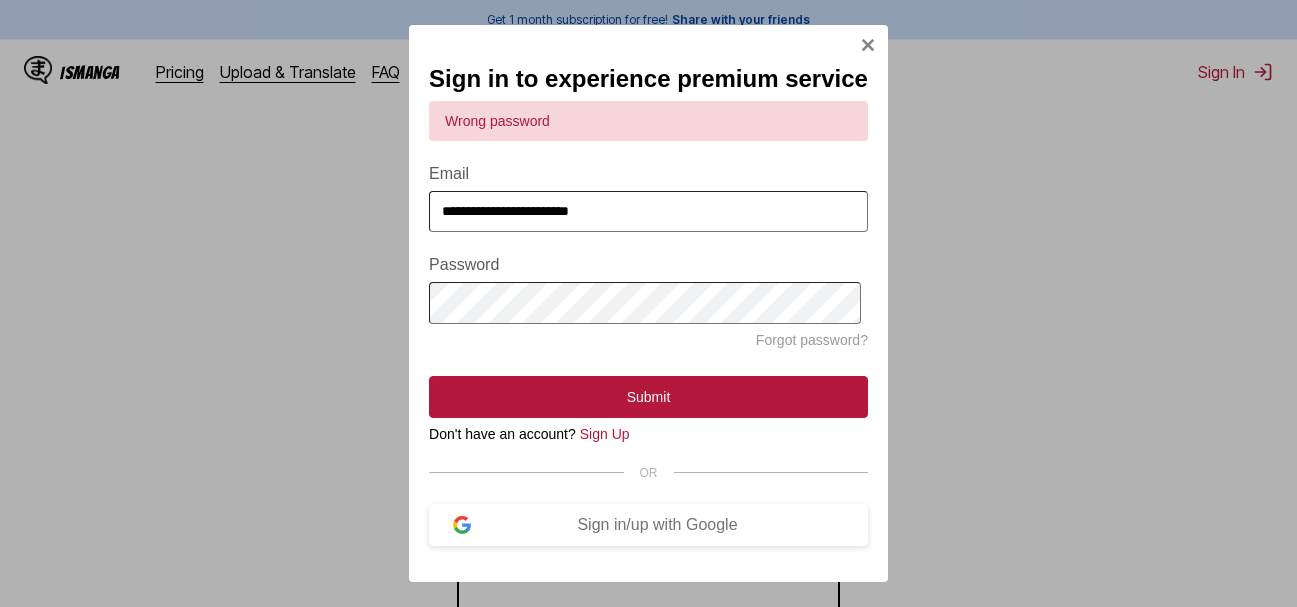 click on "**********" at bounding box center [648, 303] 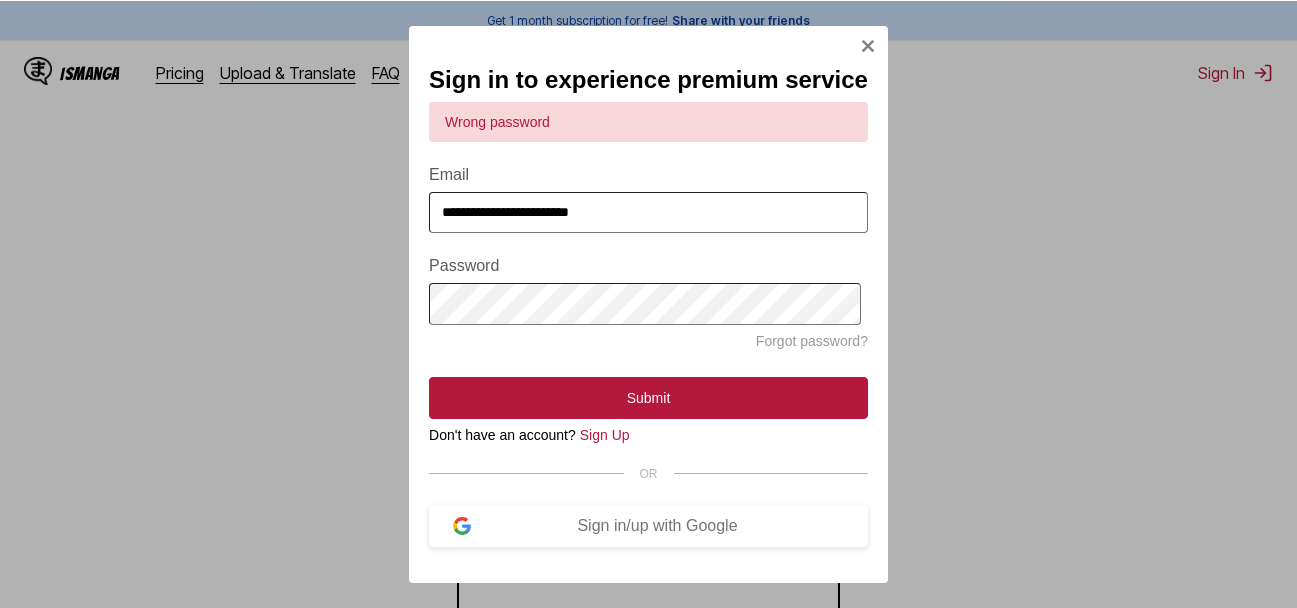 scroll, scrollTop: 523, scrollLeft: 0, axis: vertical 